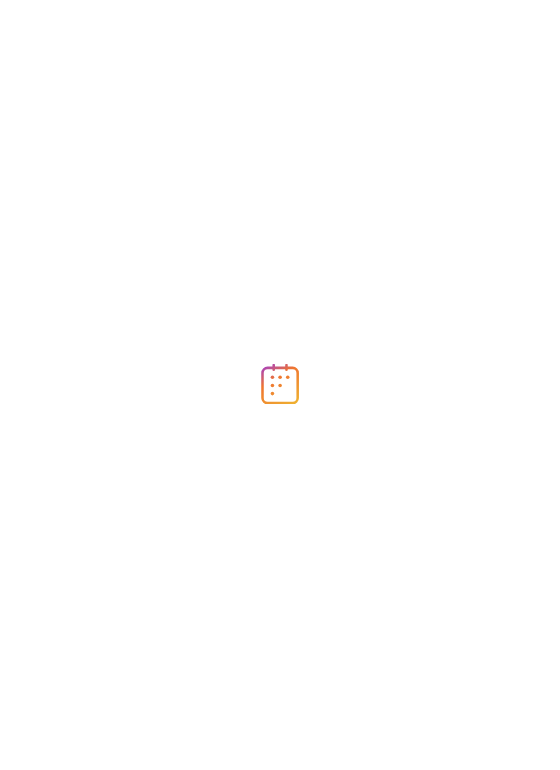 scroll, scrollTop: 0, scrollLeft: 0, axis: both 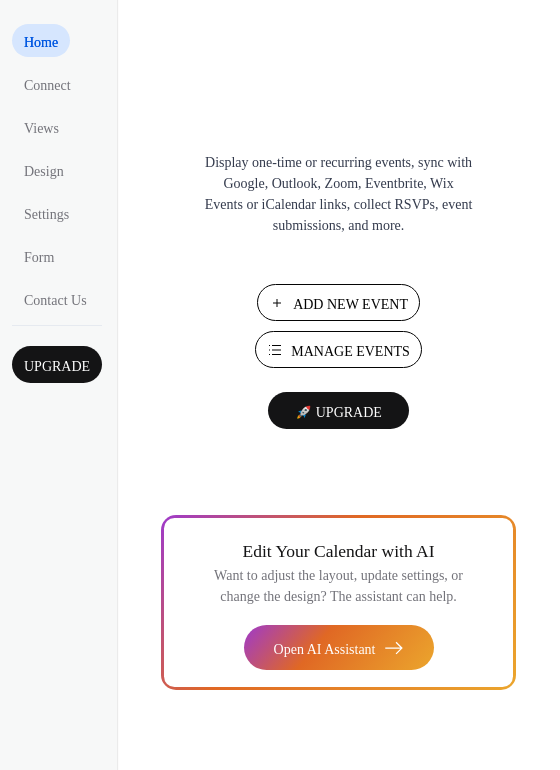 click on "Add New Event" at bounding box center (350, 304) 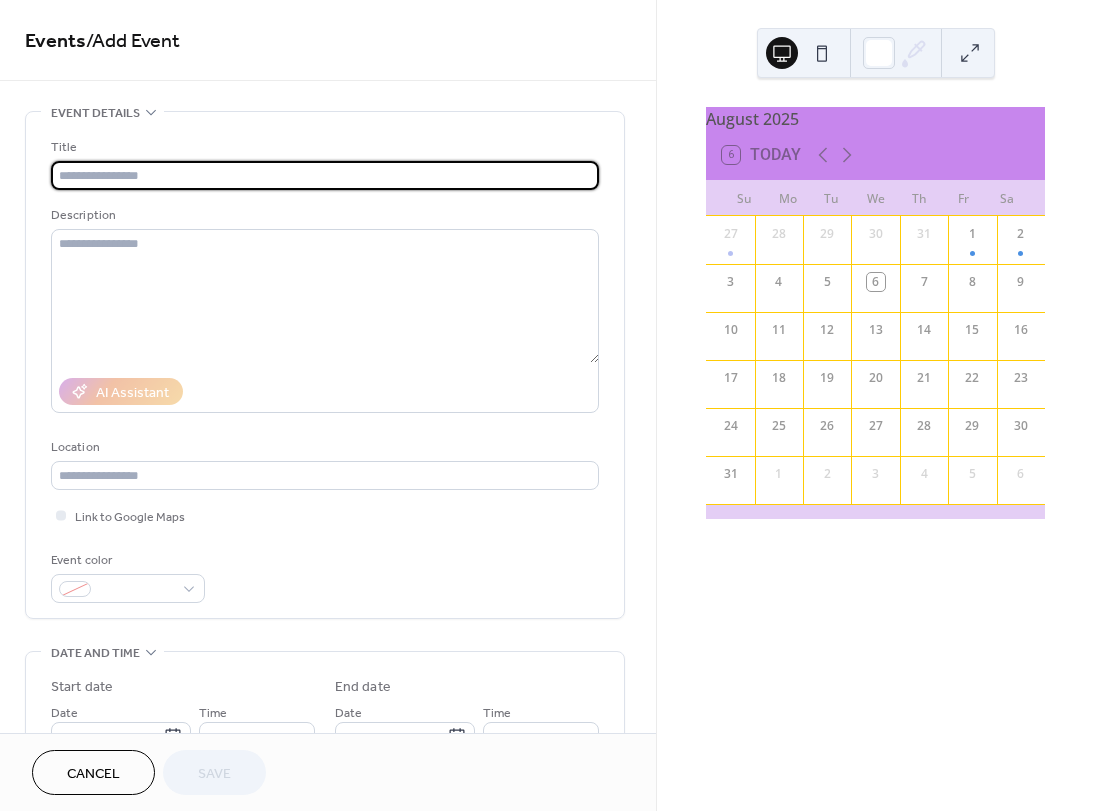 scroll, scrollTop: 0, scrollLeft: 0, axis: both 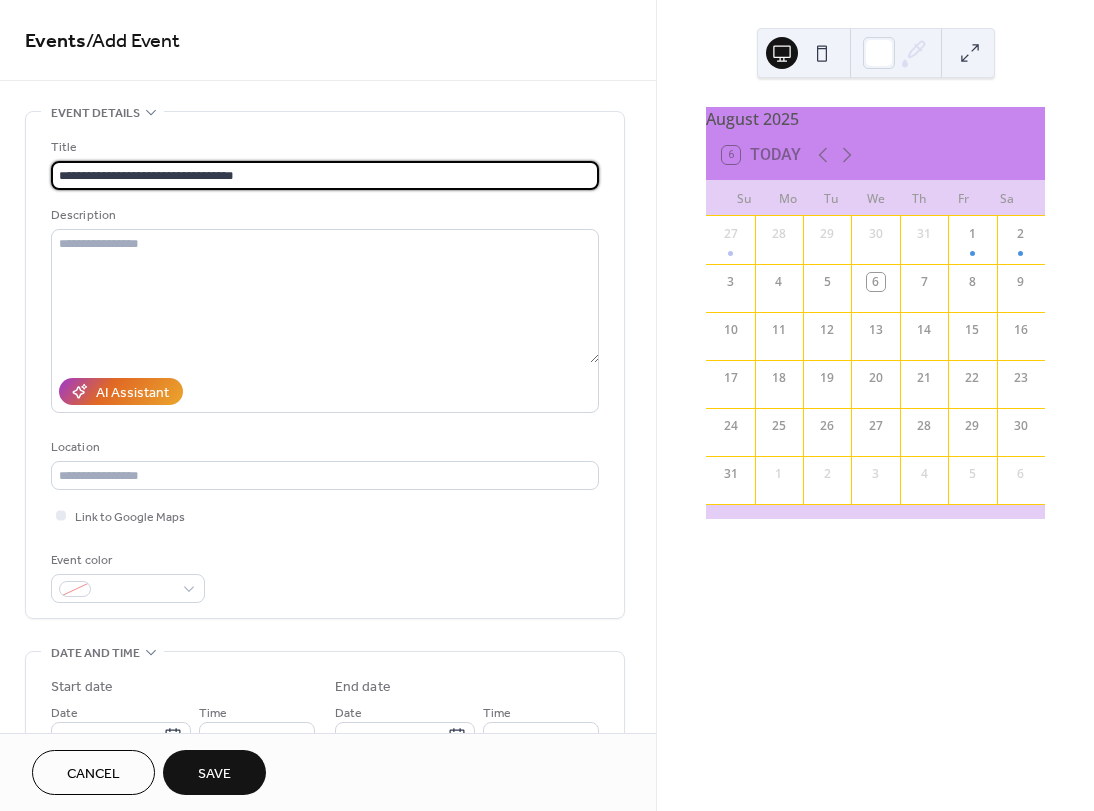 drag, startPoint x: 265, startPoint y: 171, endPoint x: 157, endPoint y: 171, distance: 108 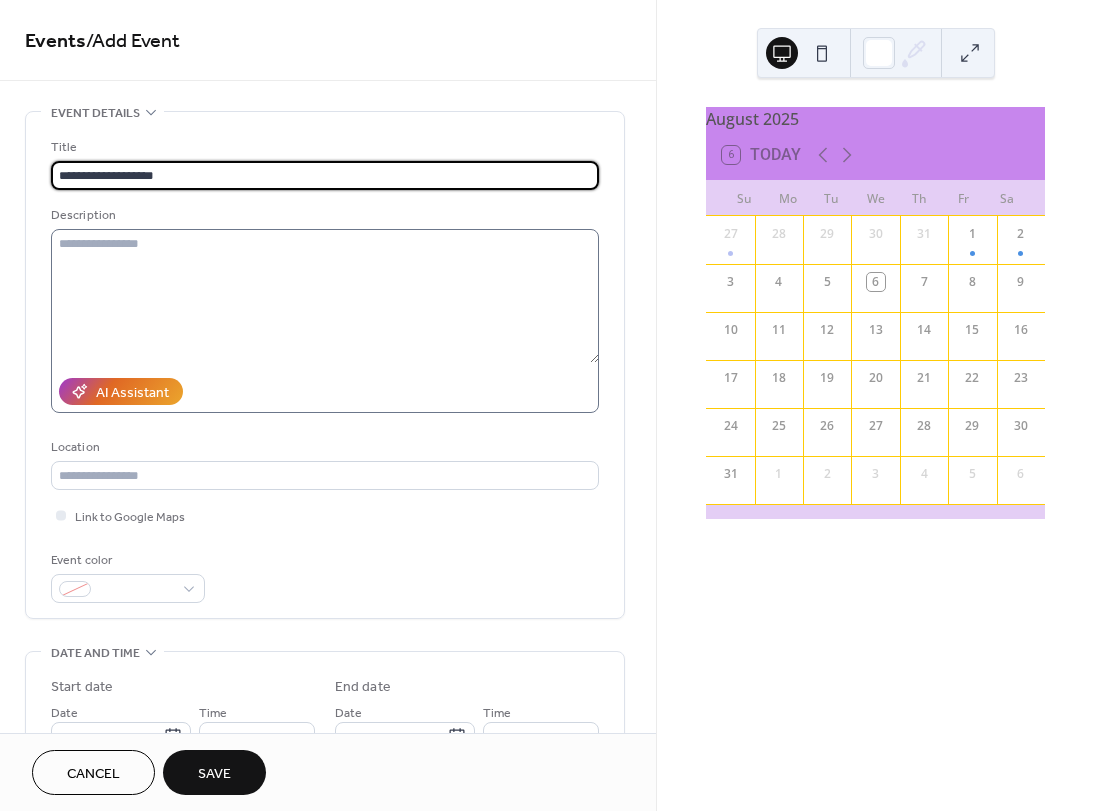 type on "**********" 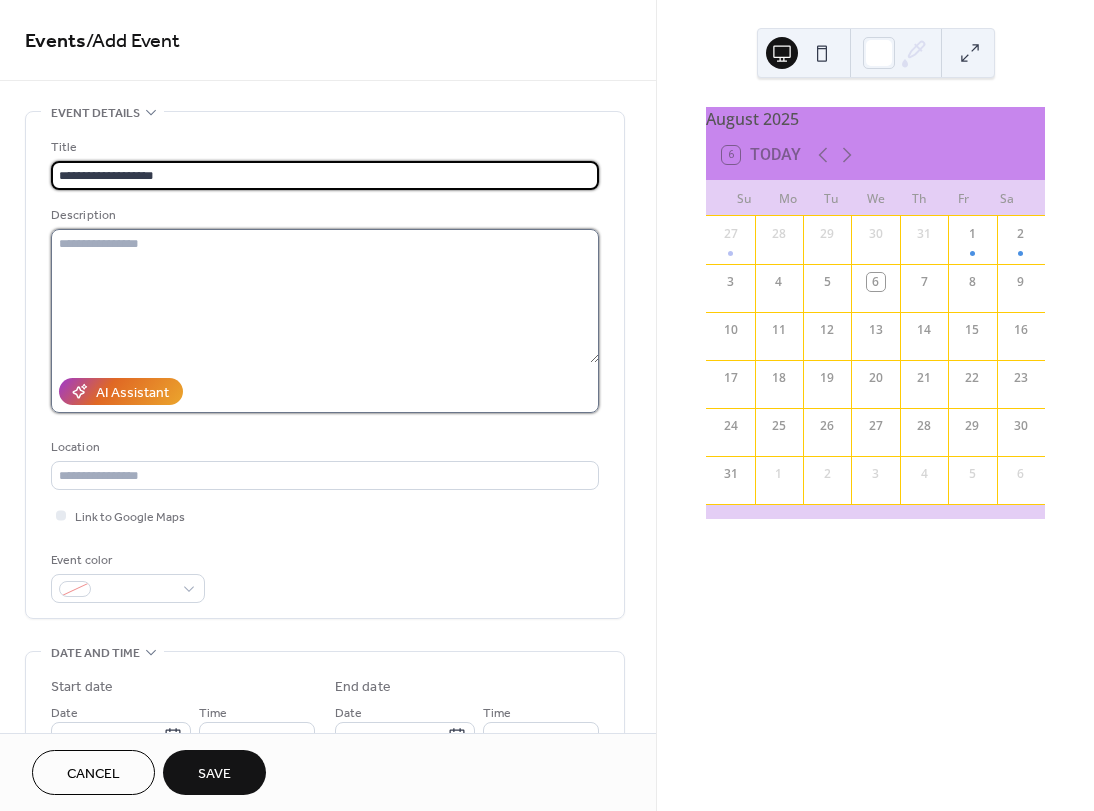 click at bounding box center [325, 296] 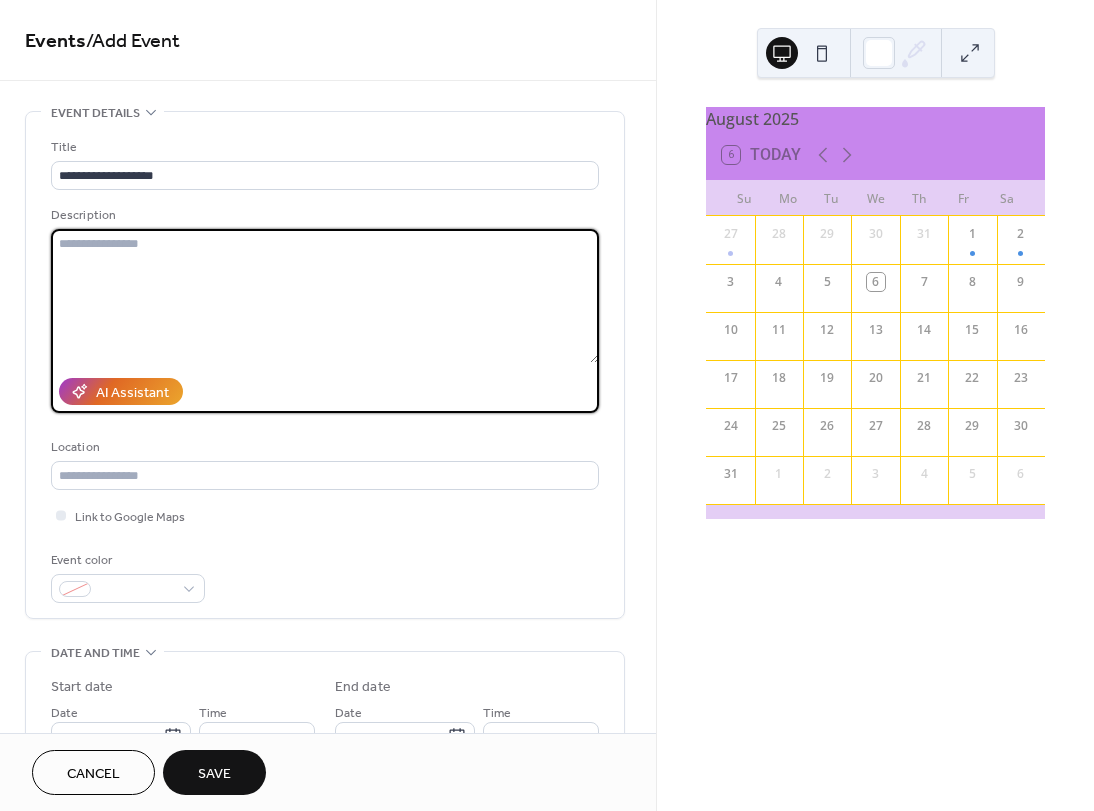 paste on "**********" 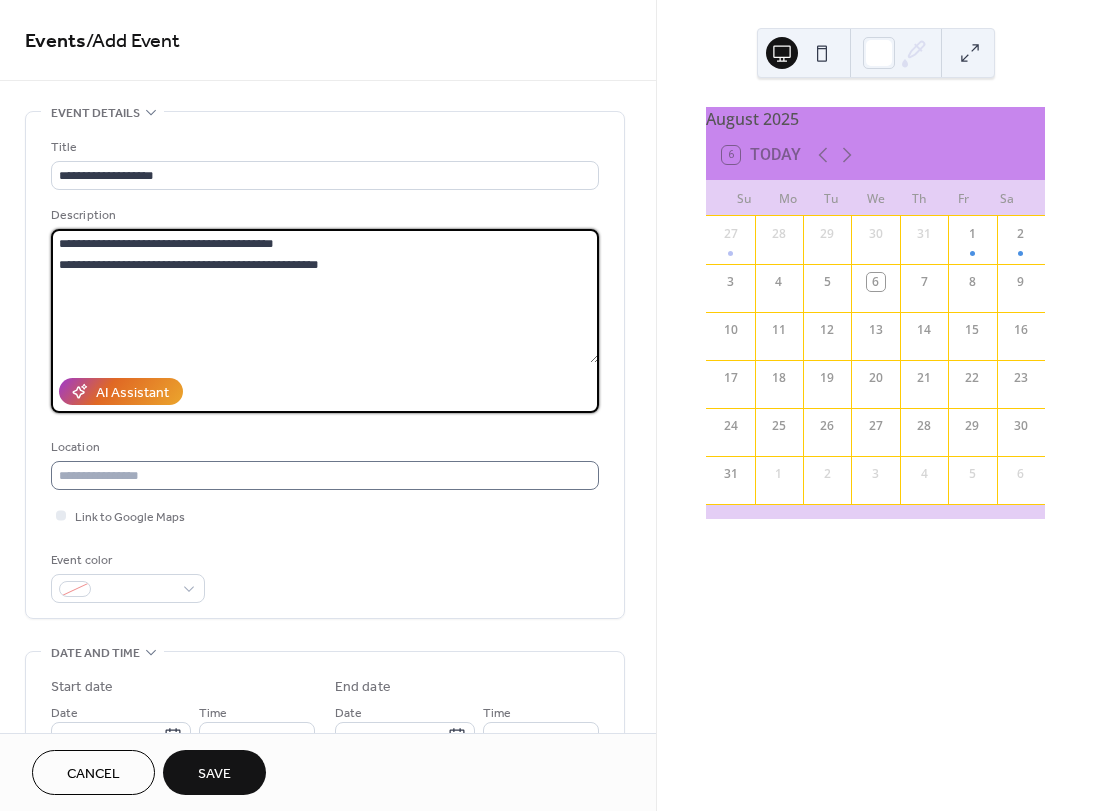 type on "**********" 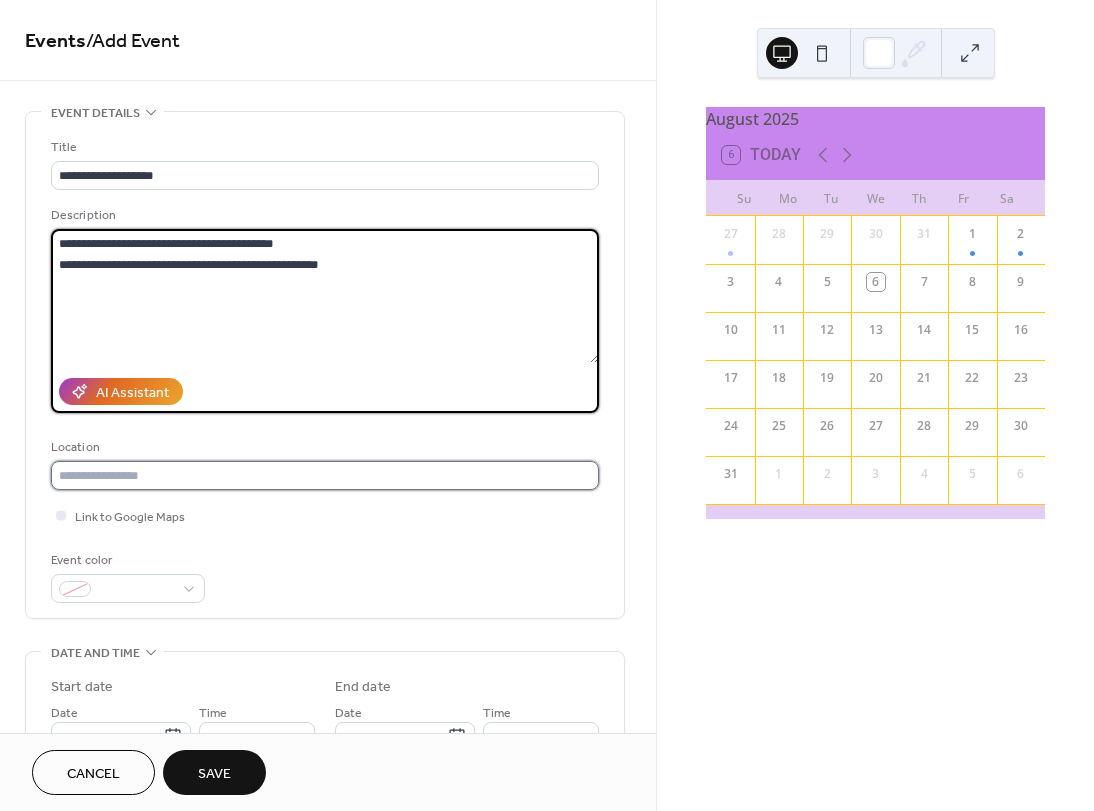 click at bounding box center [325, 475] 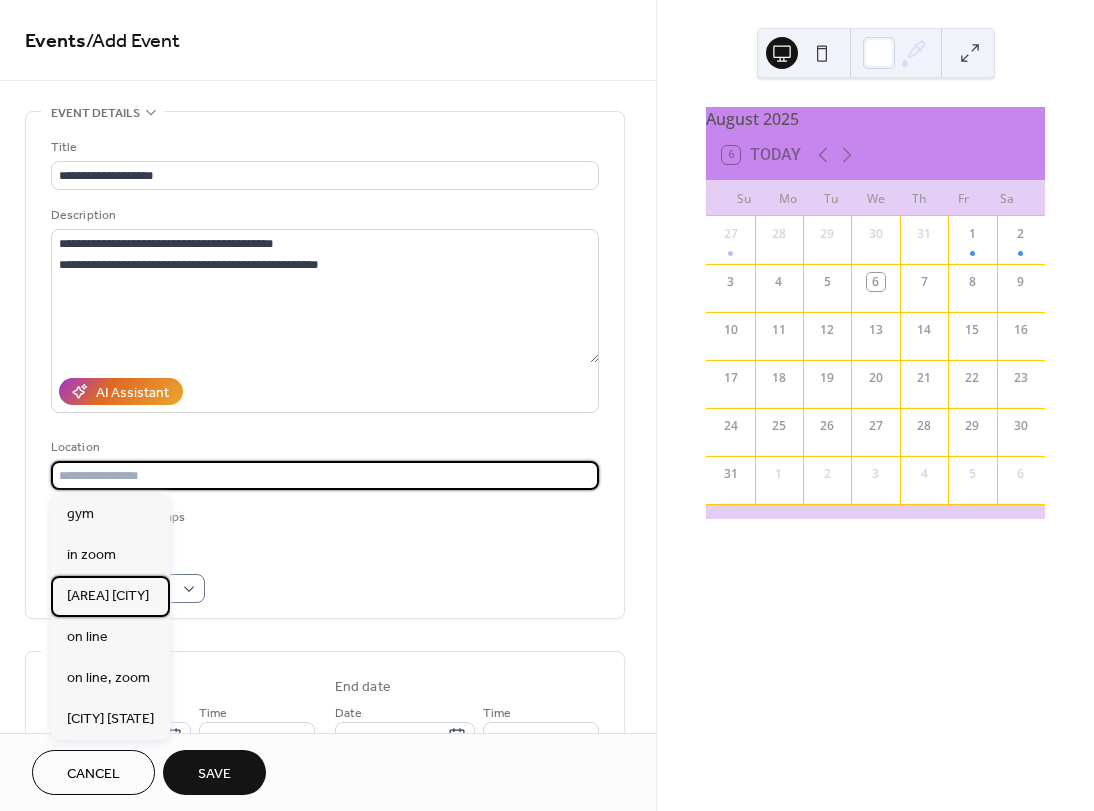 click on "North Central Phoenix" at bounding box center [108, 596] 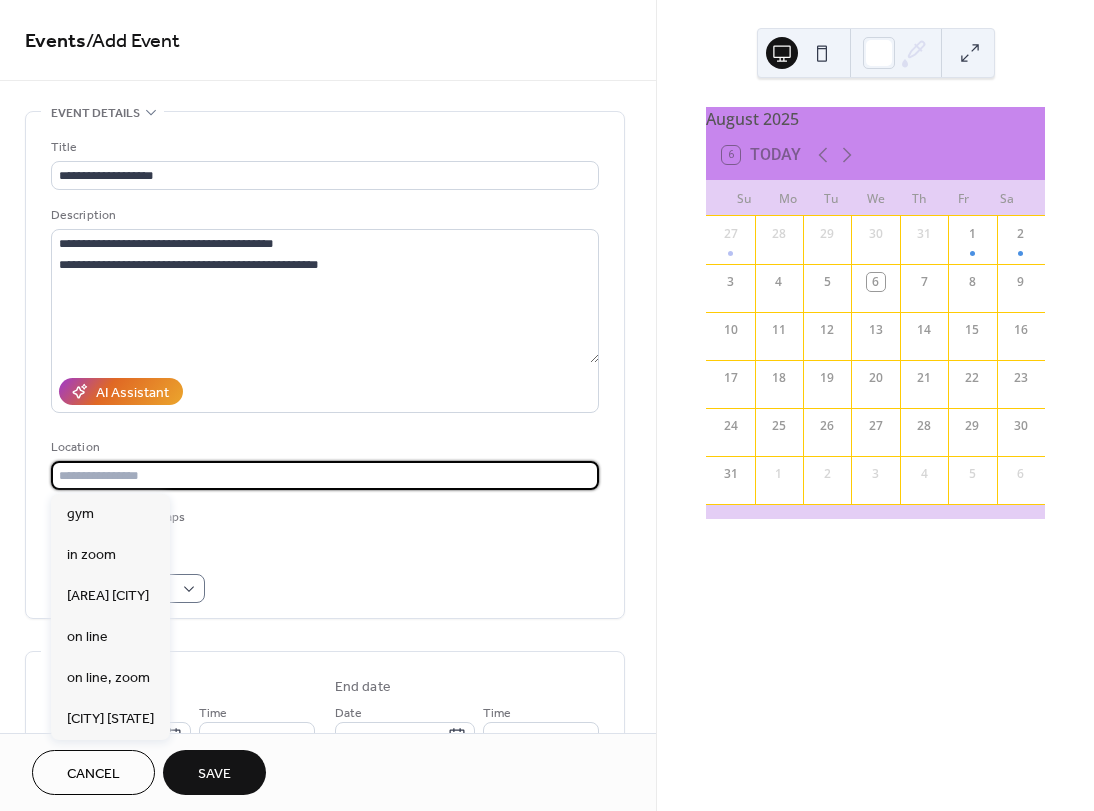 type on "**********" 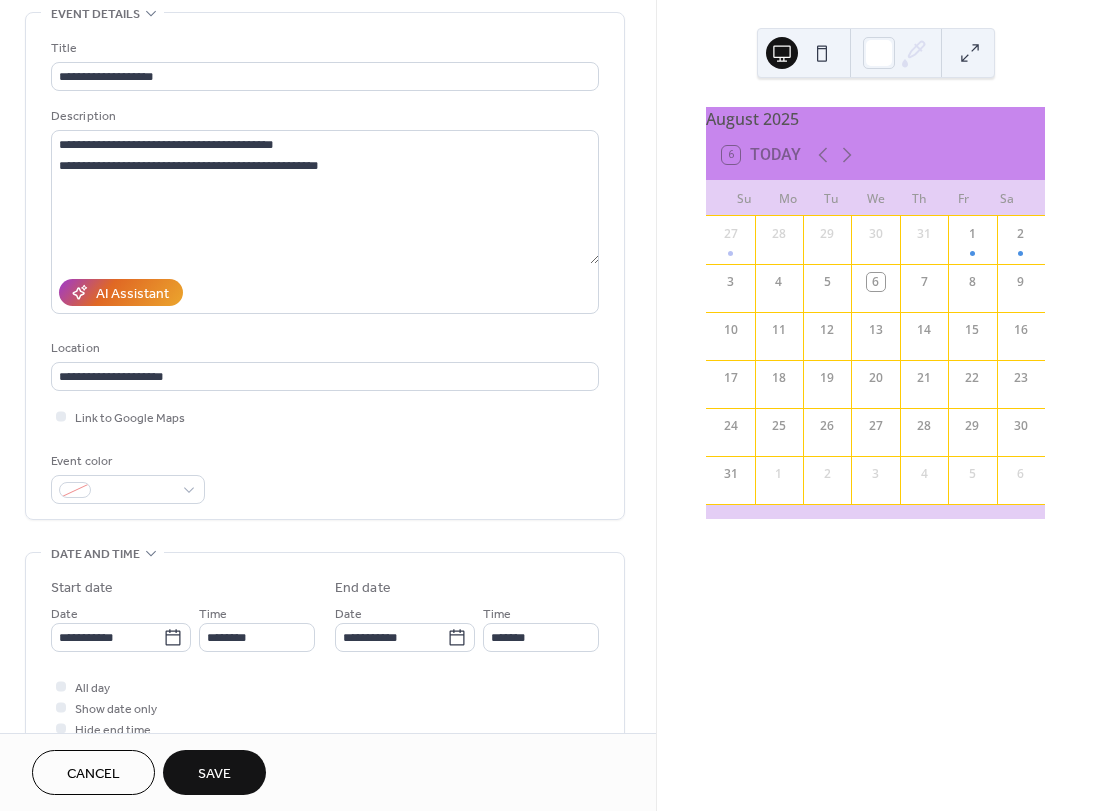 scroll, scrollTop: 100, scrollLeft: 0, axis: vertical 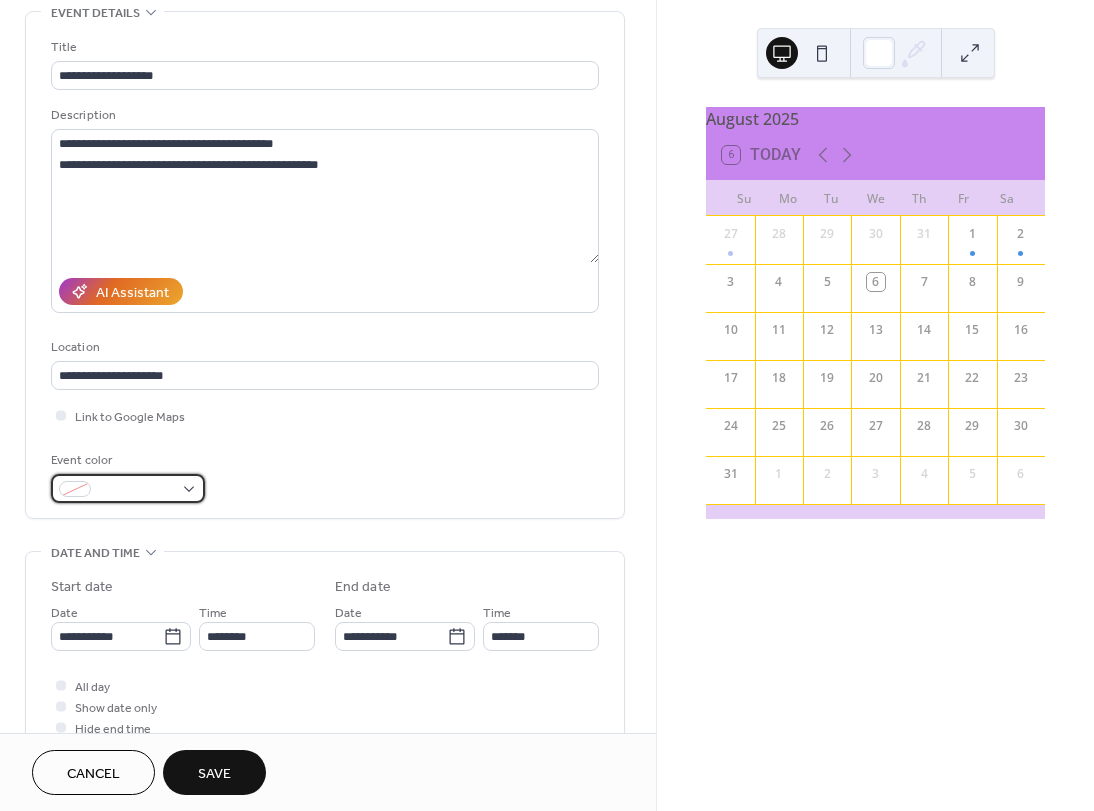 click at bounding box center [128, 488] 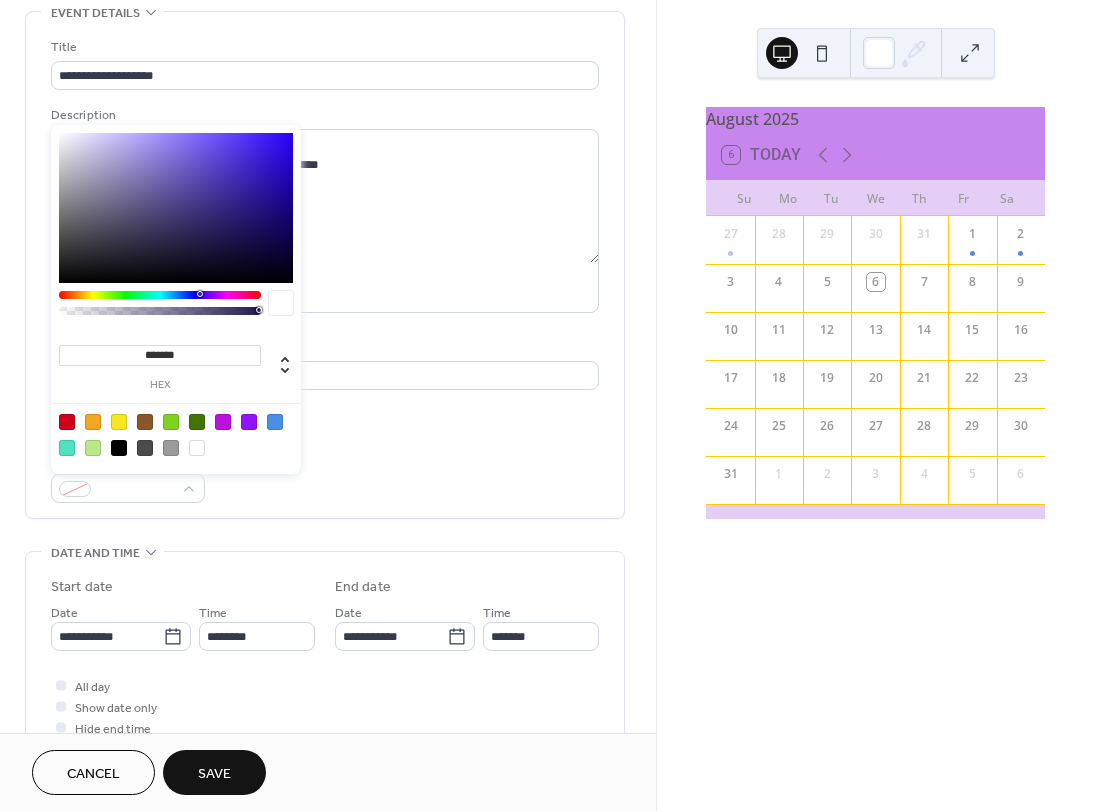 click at bounding box center [249, 422] 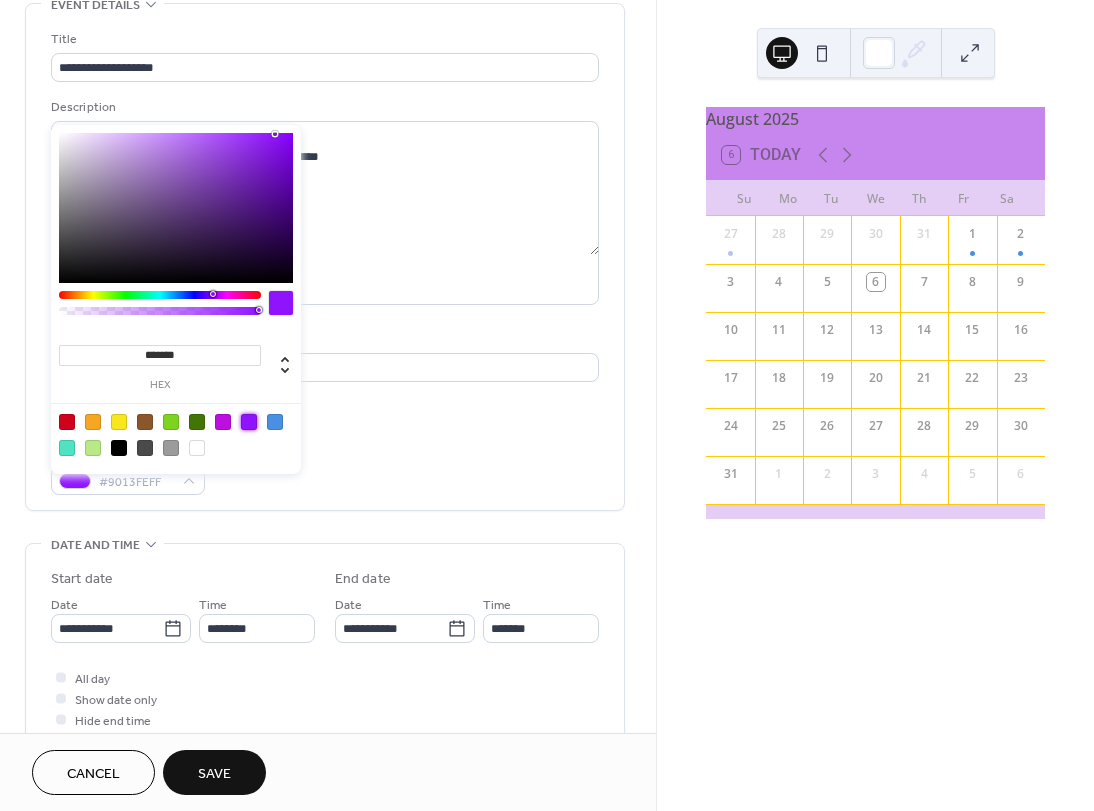 scroll, scrollTop: 100, scrollLeft: 0, axis: vertical 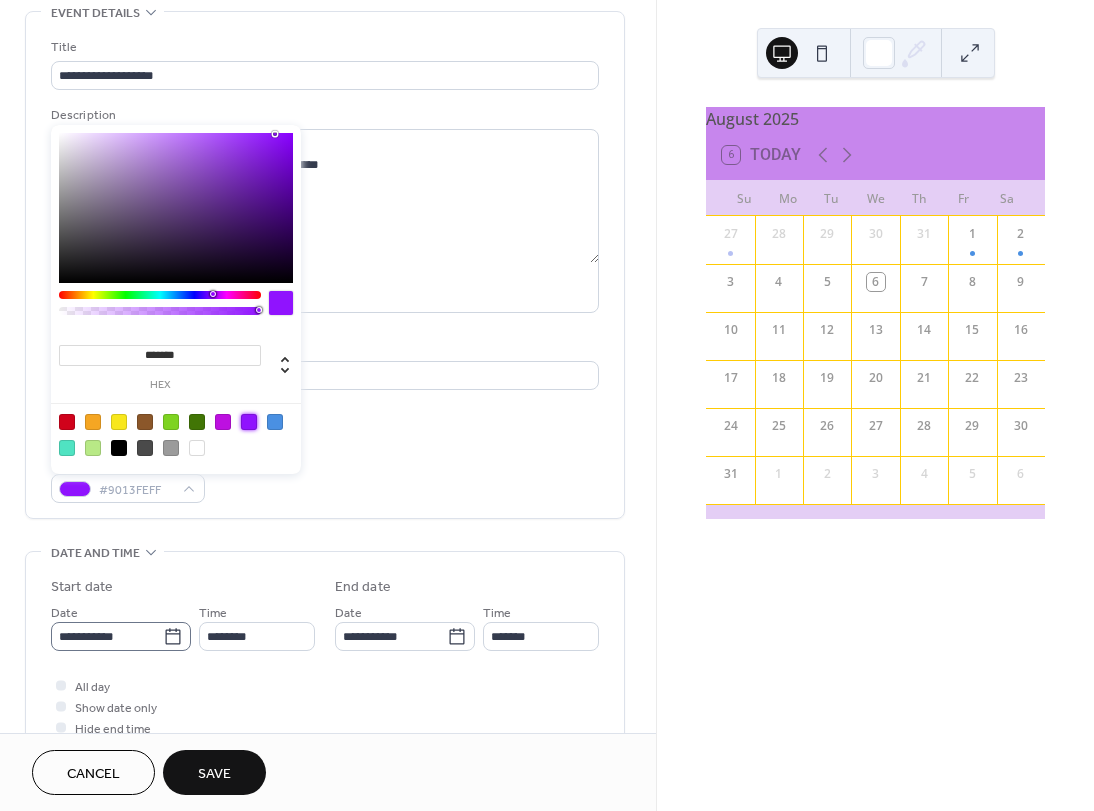 click 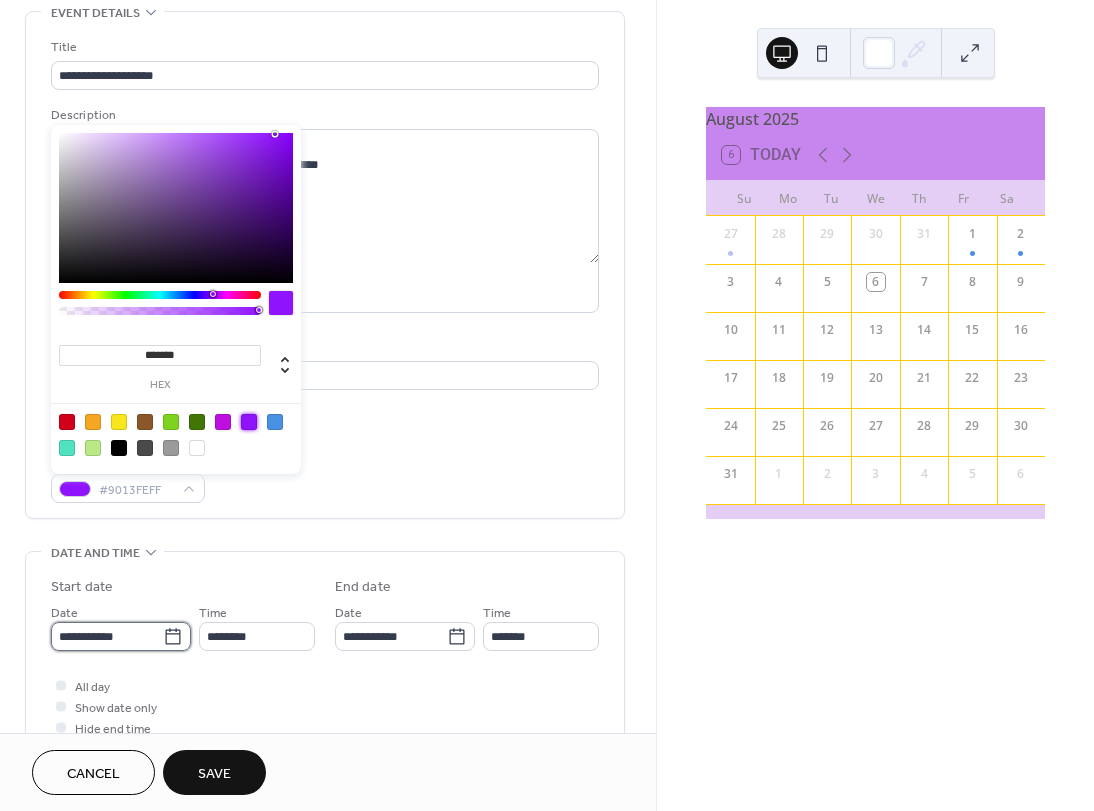 click on "**********" at bounding box center (107, 636) 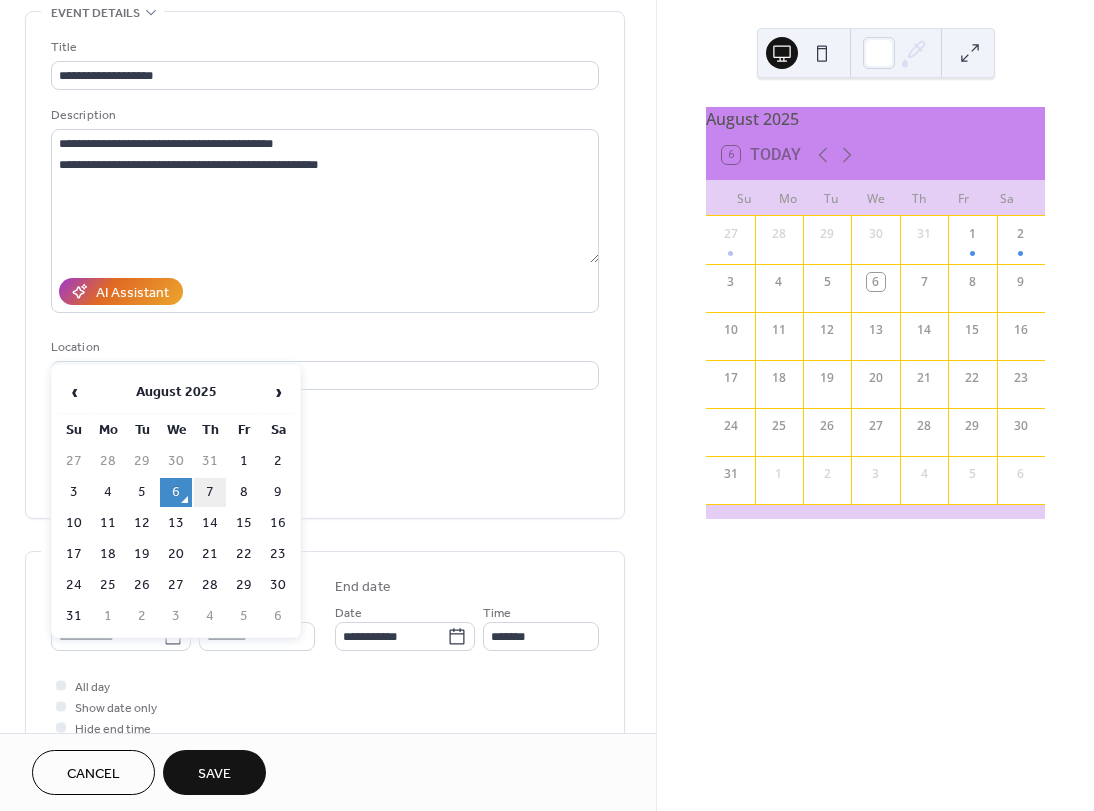click on "7" at bounding box center (210, 492) 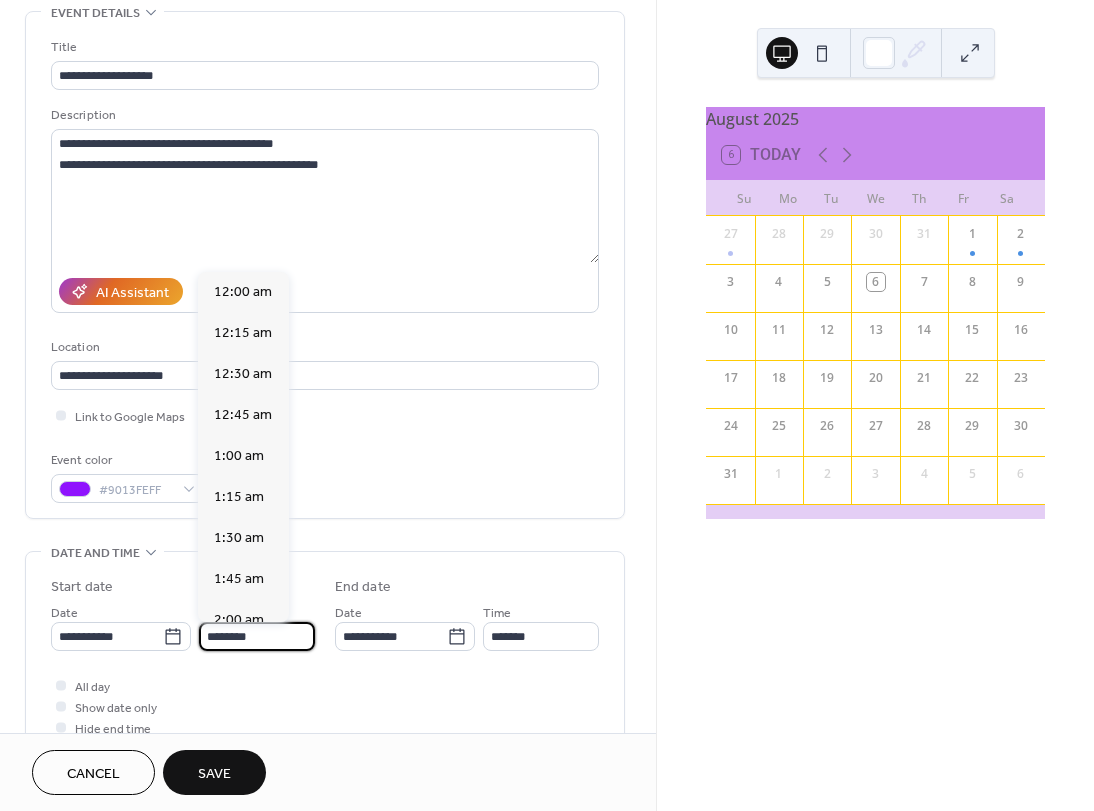 click on "********" at bounding box center (257, 636) 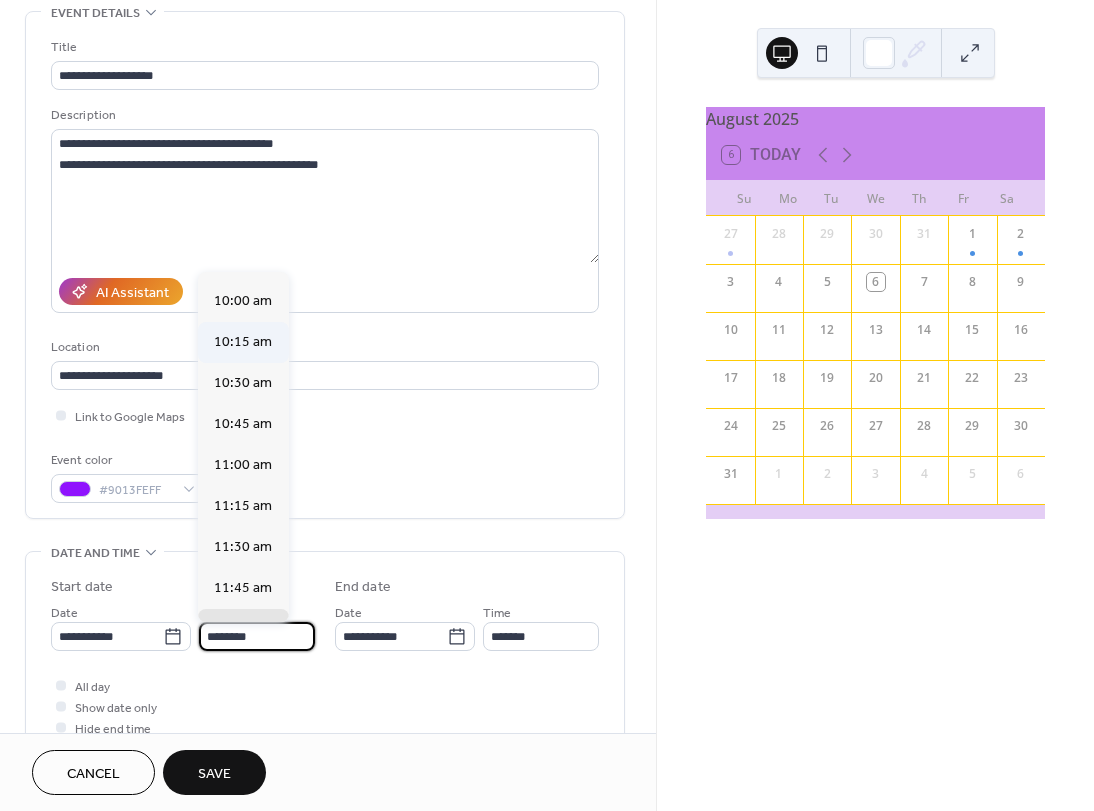 scroll, scrollTop: 1468, scrollLeft: 0, axis: vertical 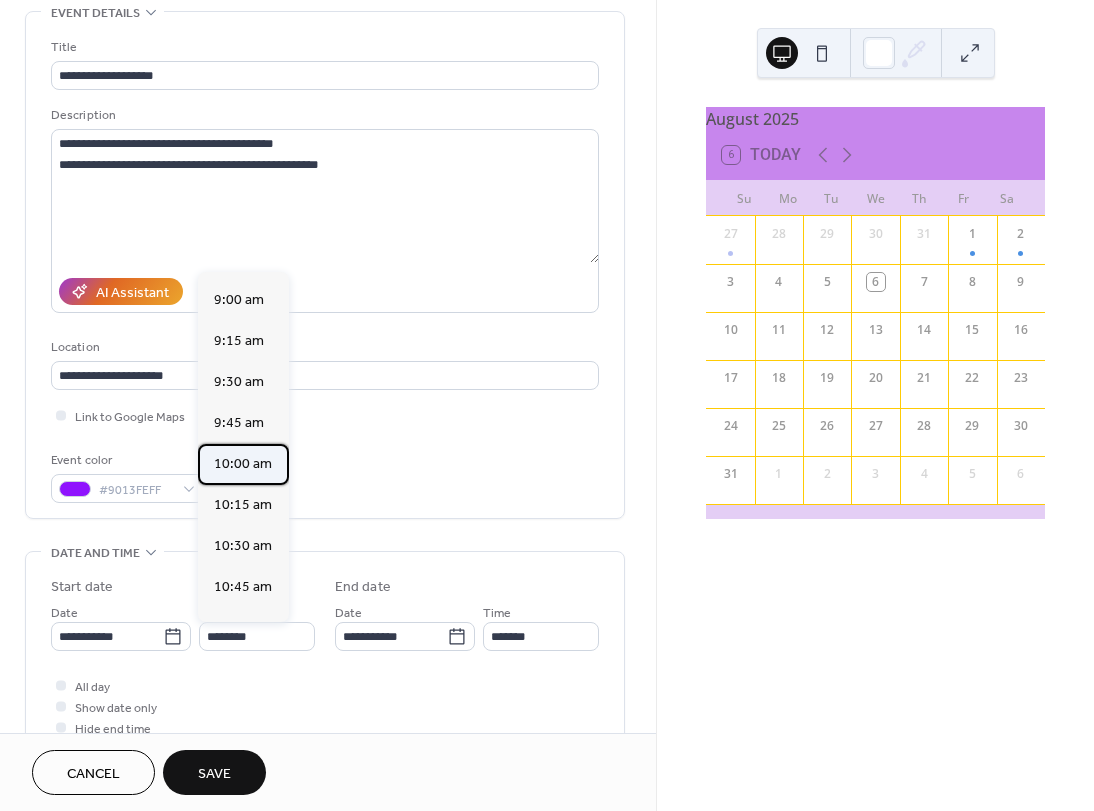 click on "10:00 am" at bounding box center [243, 464] 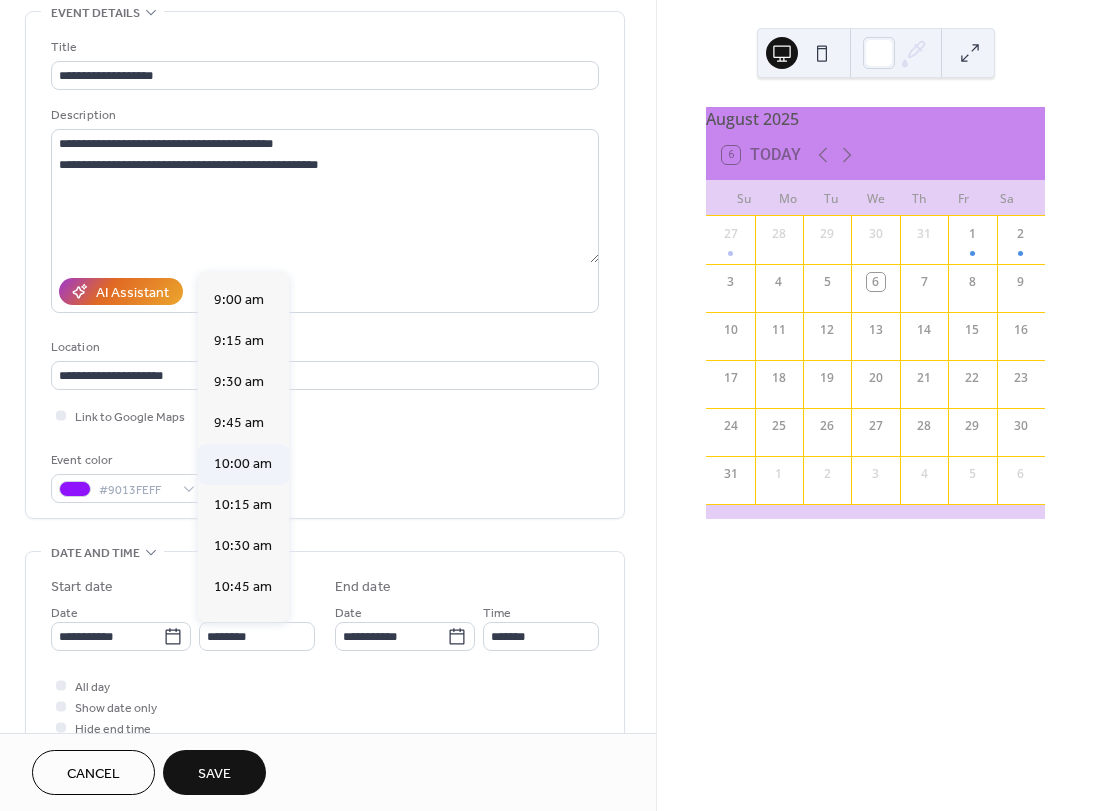 type on "********" 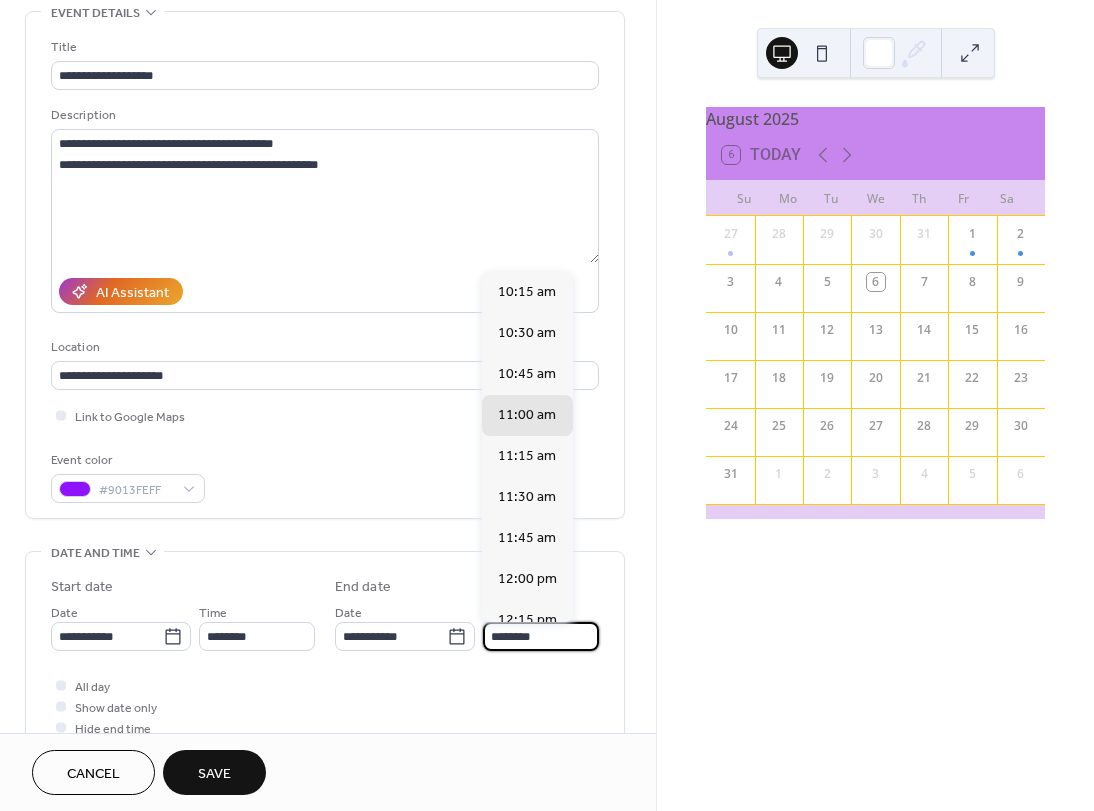 click on "********" at bounding box center (541, 636) 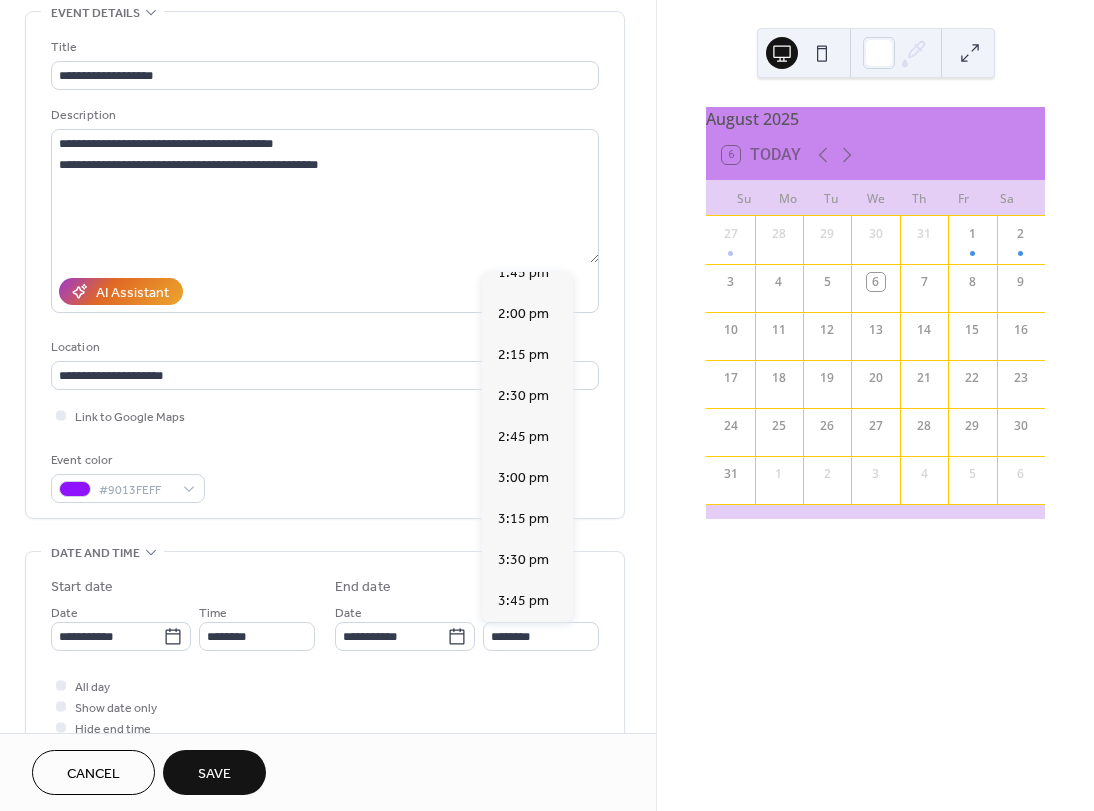 scroll, scrollTop: 630, scrollLeft: 0, axis: vertical 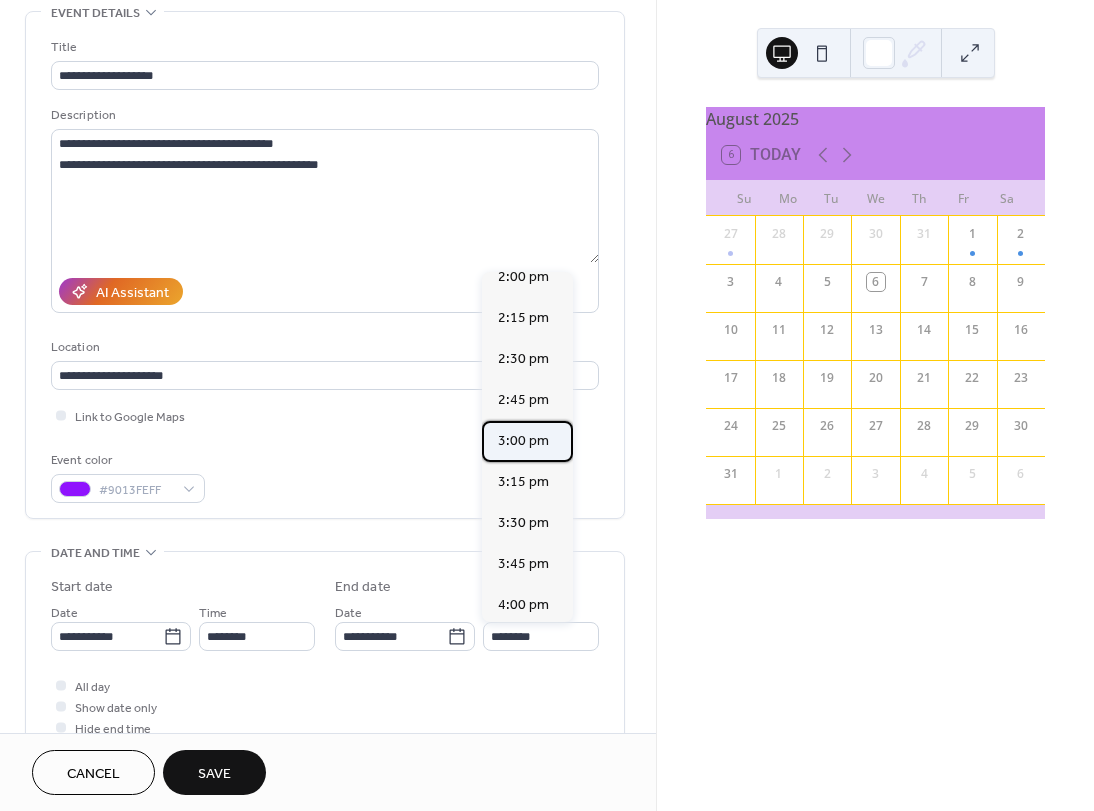 click on "3:00 pm" at bounding box center (523, 441) 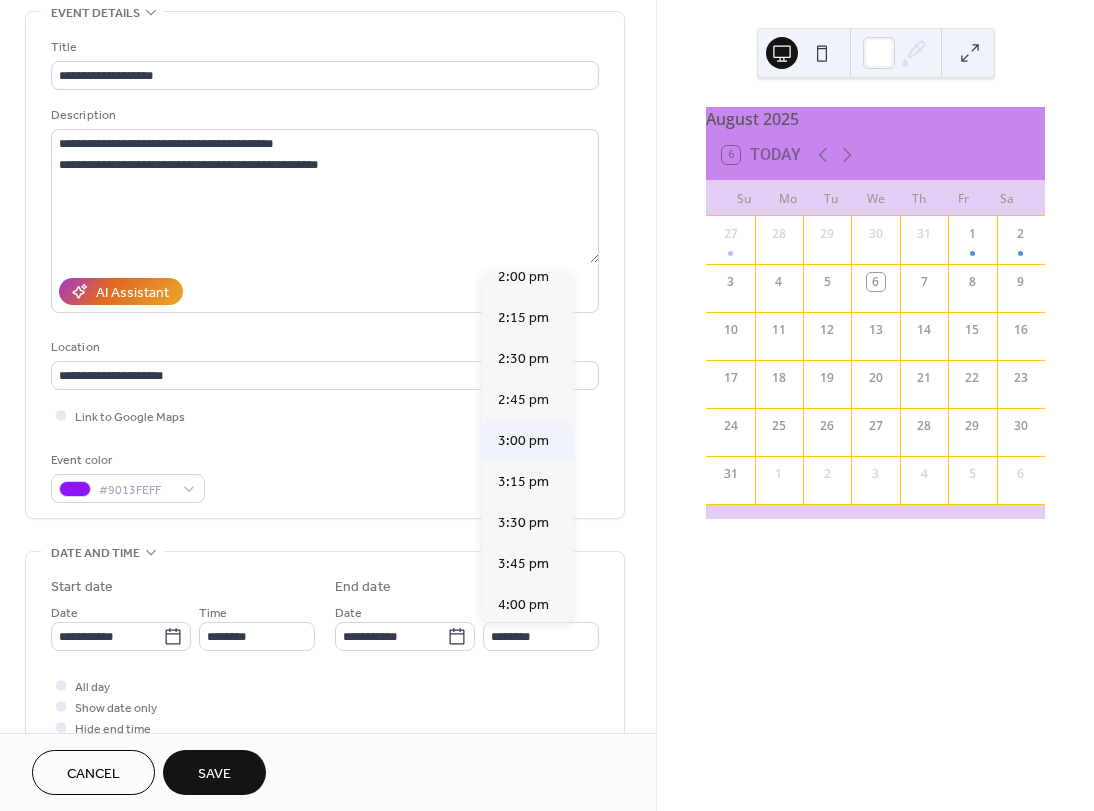 type on "*******" 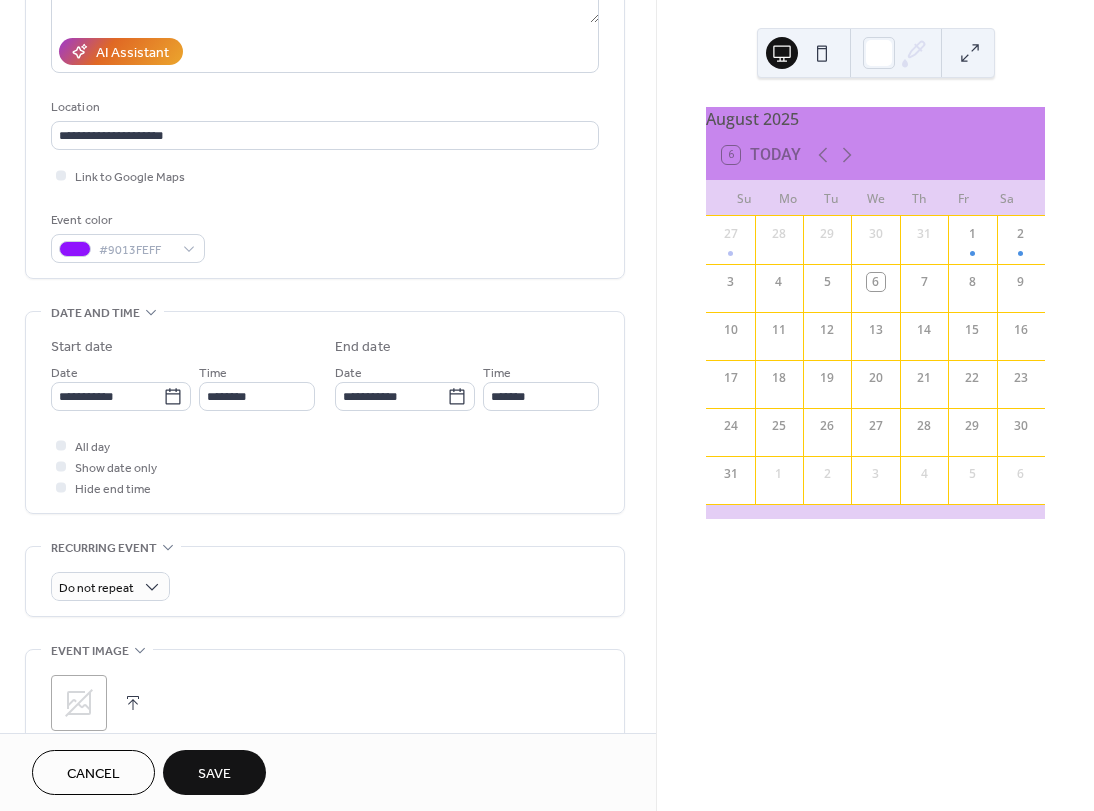 scroll, scrollTop: 400, scrollLeft: 0, axis: vertical 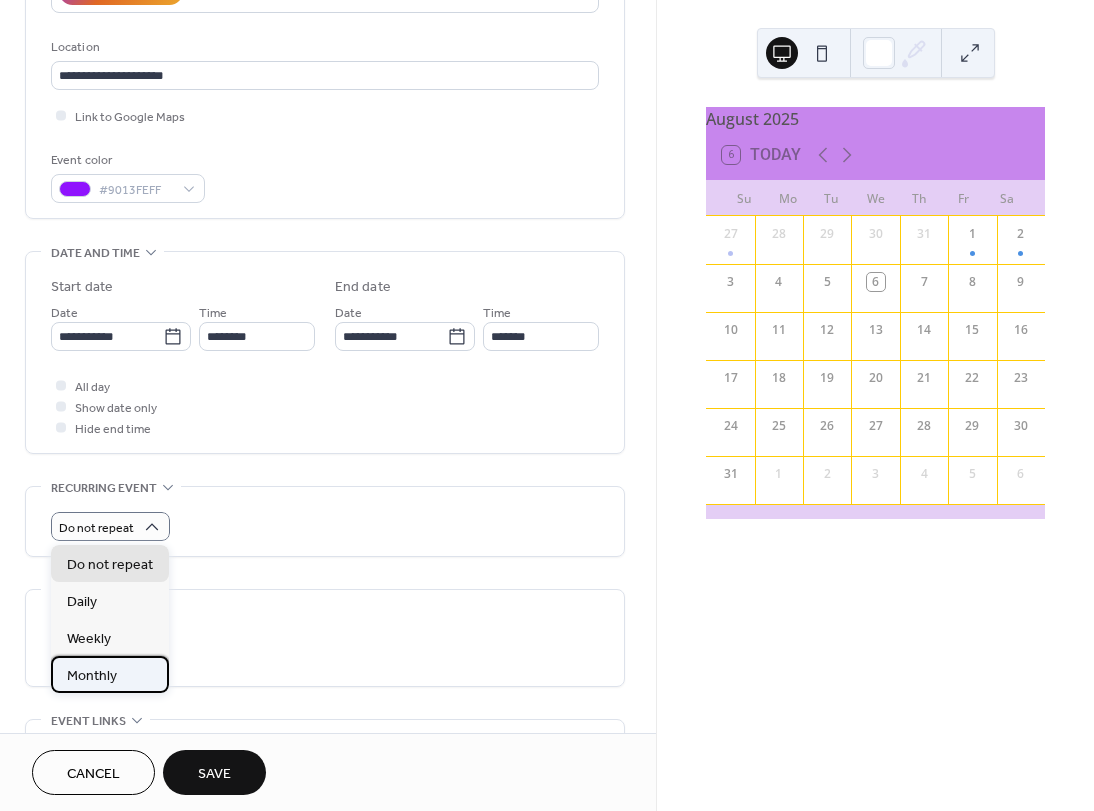 click on "Monthly" at bounding box center [92, 676] 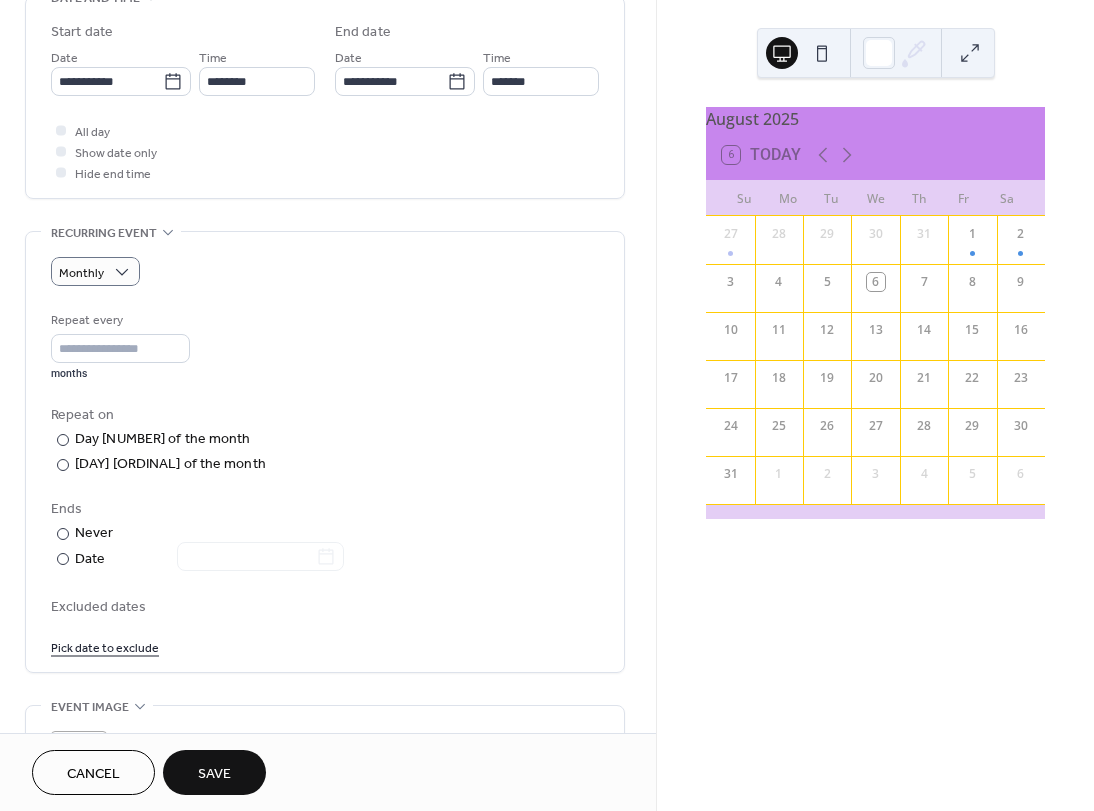 scroll, scrollTop: 700, scrollLeft: 0, axis: vertical 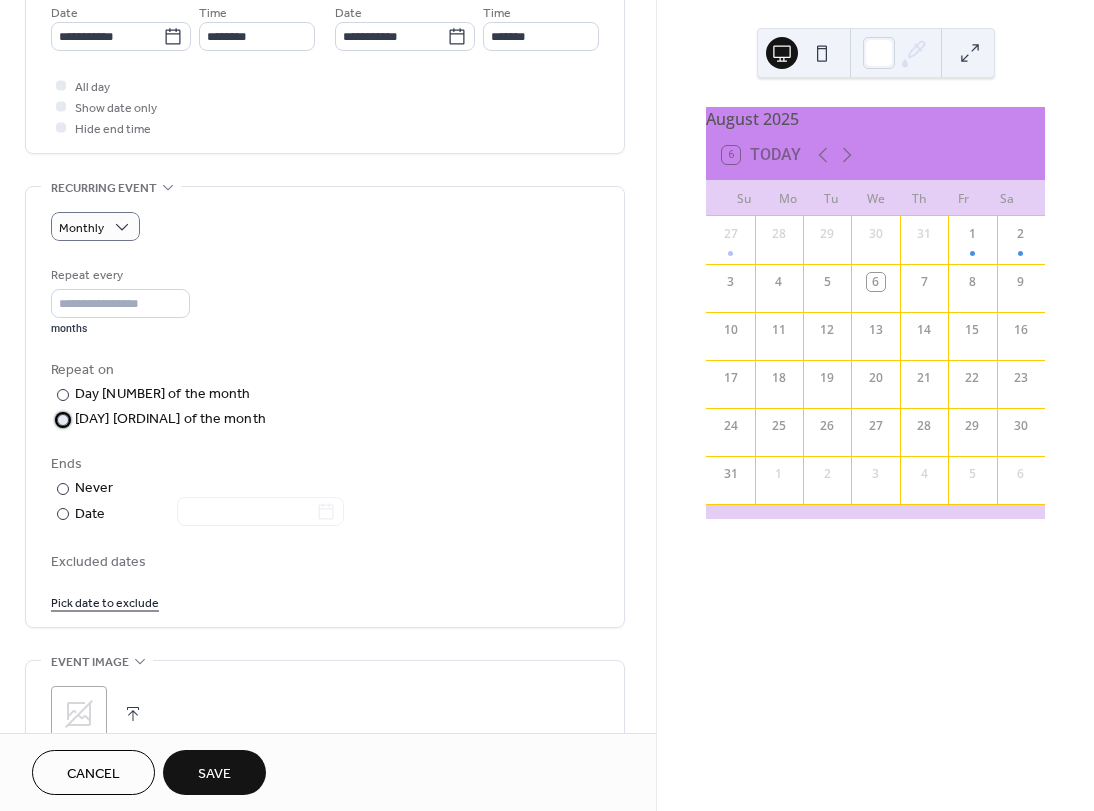 click at bounding box center (63, 420) 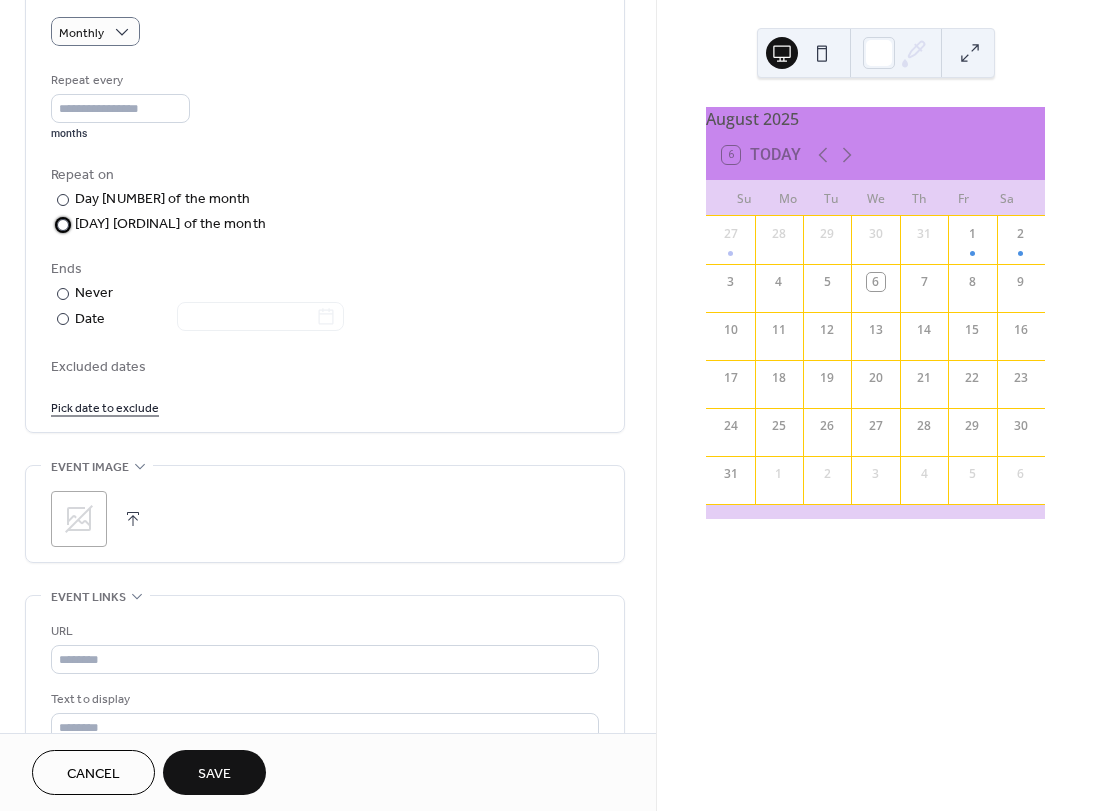 scroll, scrollTop: 900, scrollLeft: 0, axis: vertical 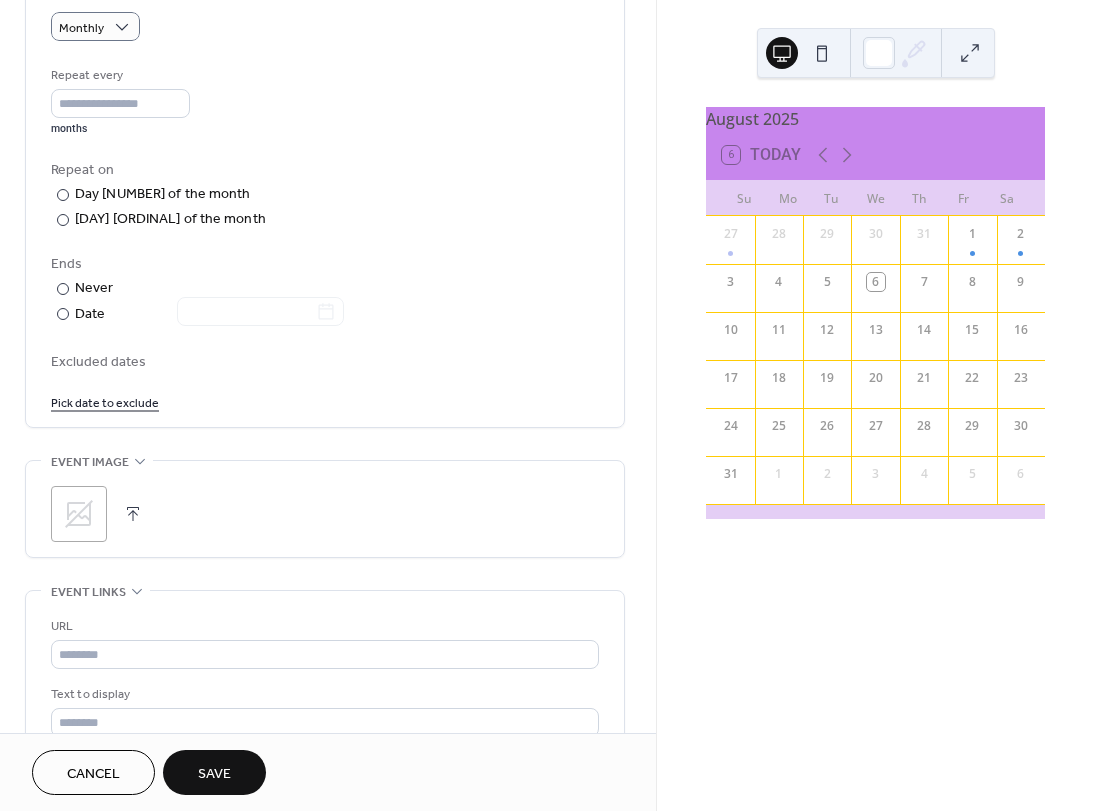 click 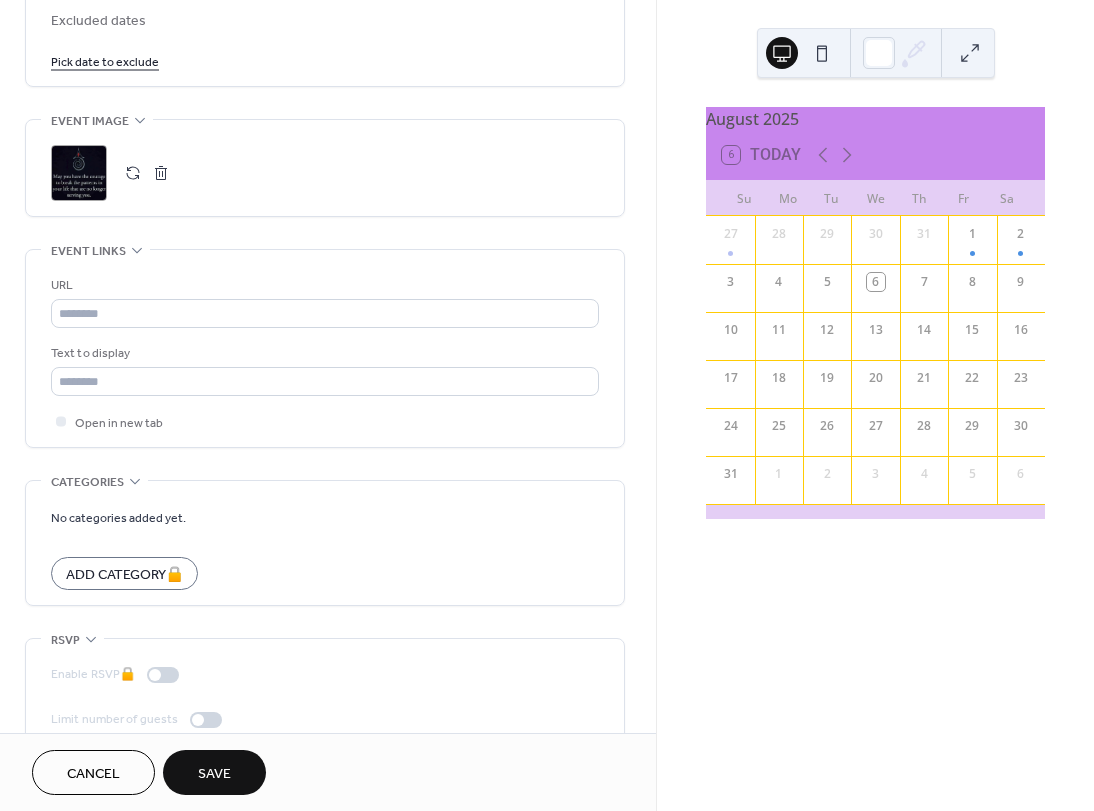 scroll, scrollTop: 1274, scrollLeft: 0, axis: vertical 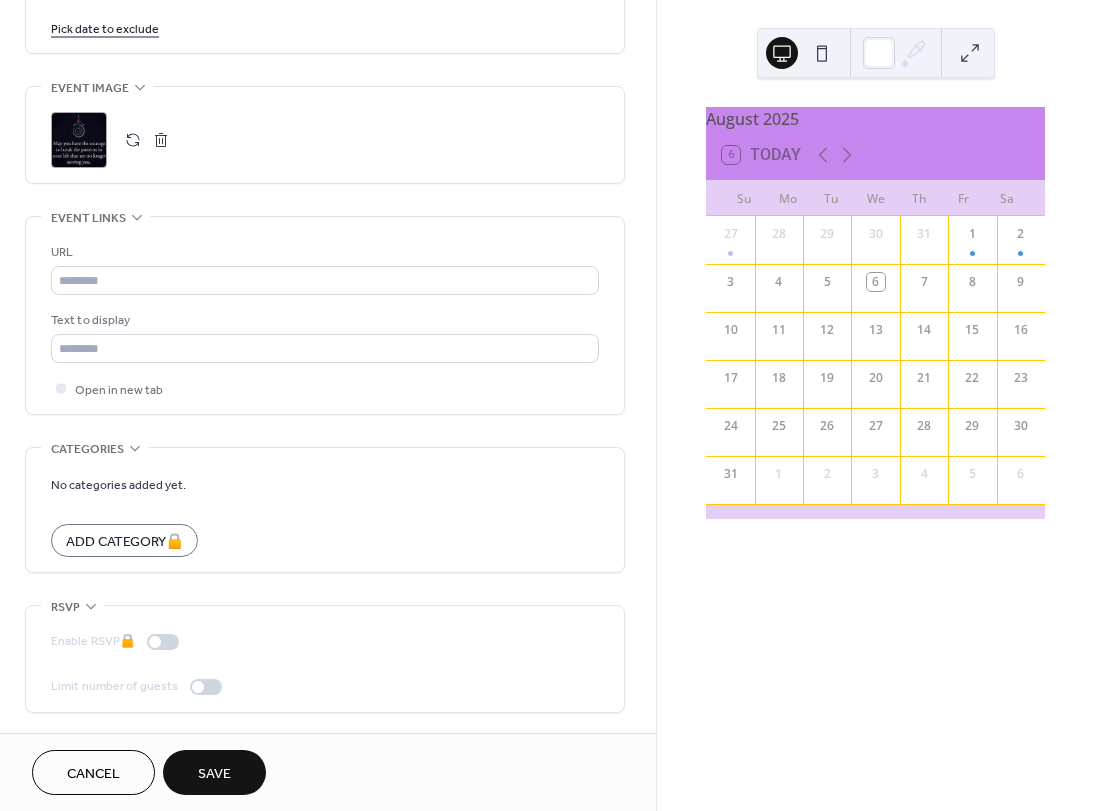click on "Save" at bounding box center [214, 774] 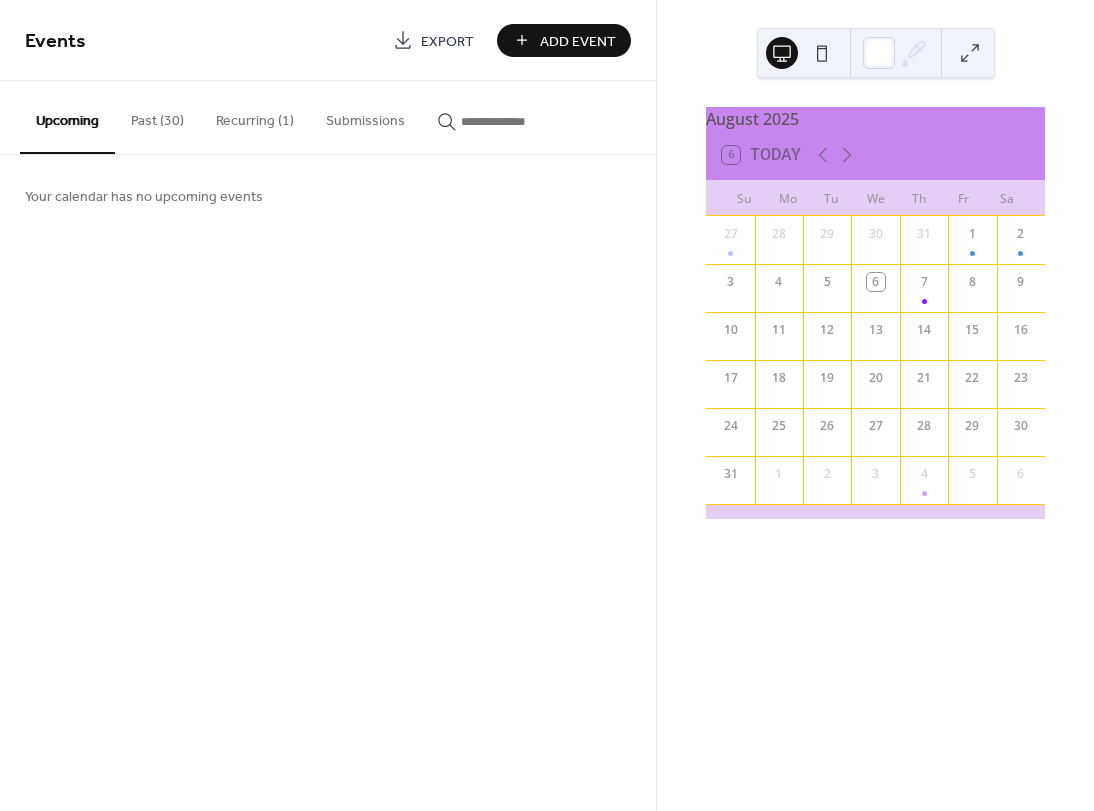 click on "Recurring (1)" at bounding box center [255, 116] 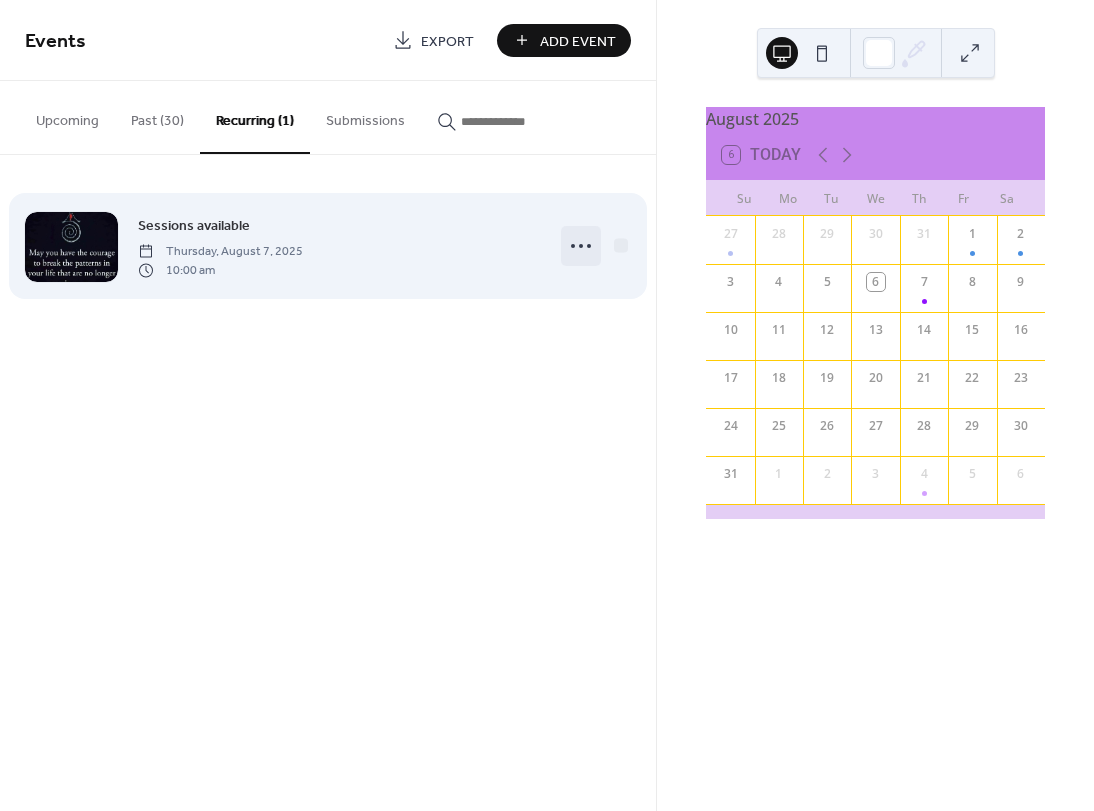 click 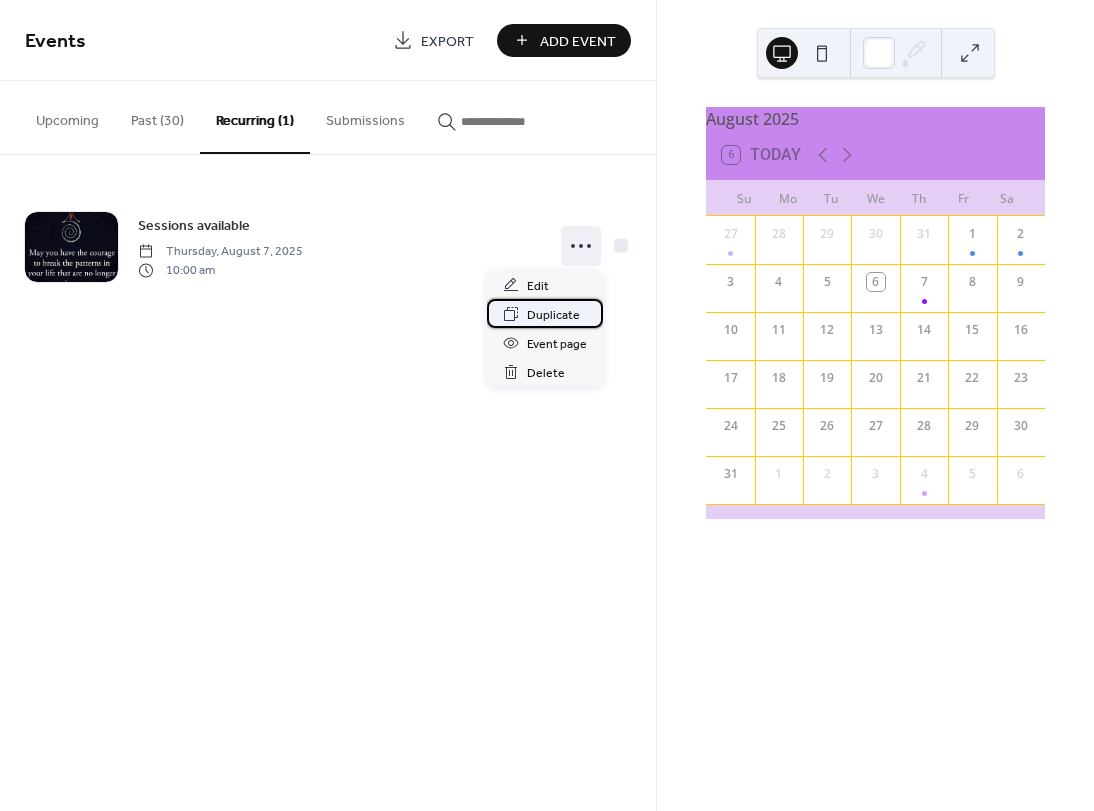 click on "Duplicate" at bounding box center [553, 315] 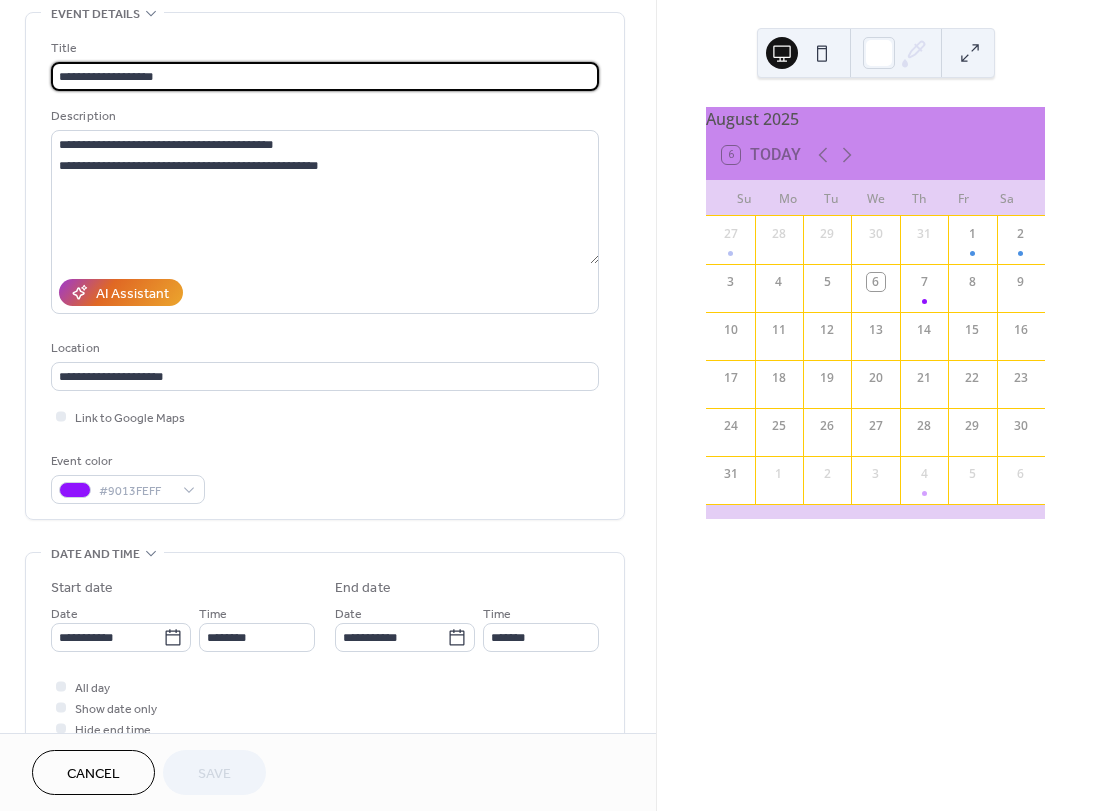 scroll, scrollTop: 100, scrollLeft: 0, axis: vertical 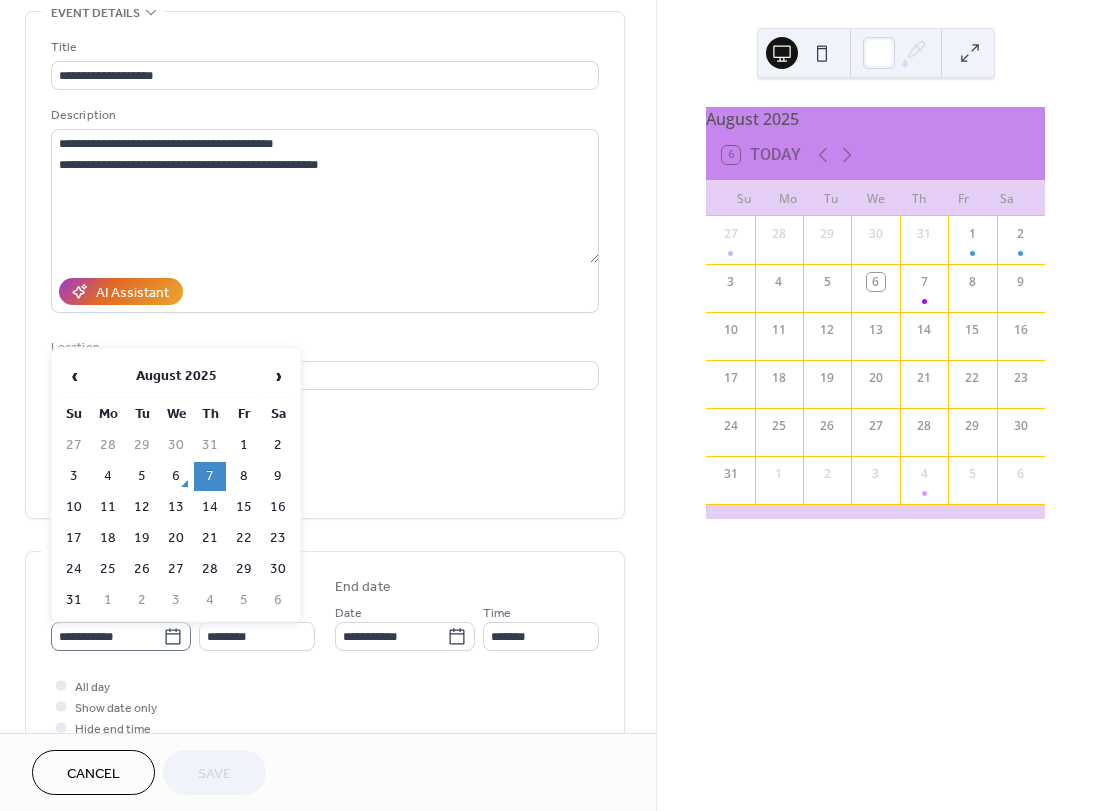 click 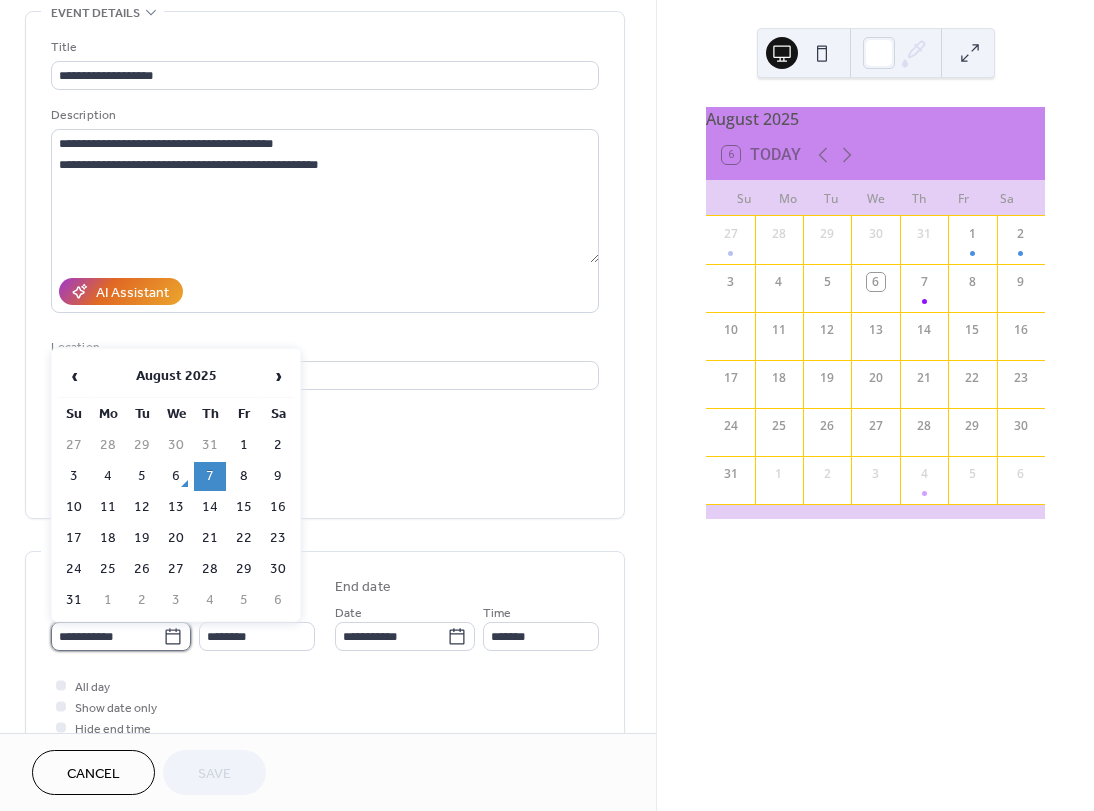click on "**********" at bounding box center [107, 636] 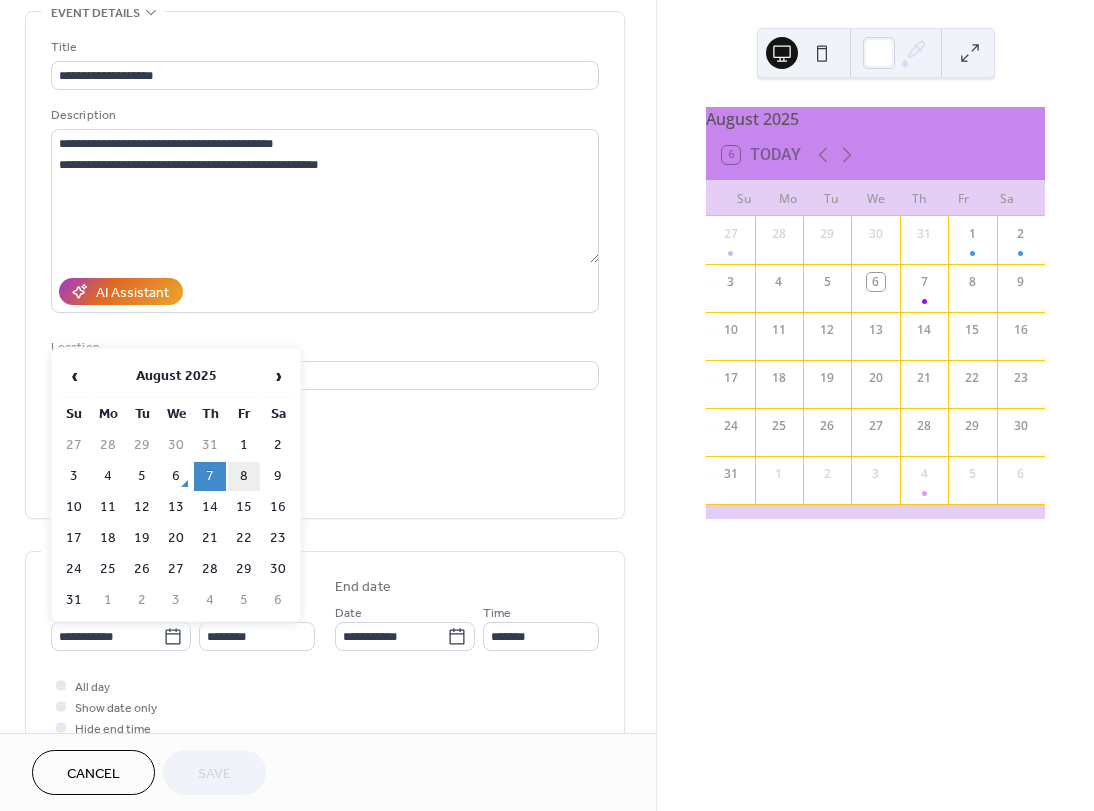 click on "8" at bounding box center (244, 476) 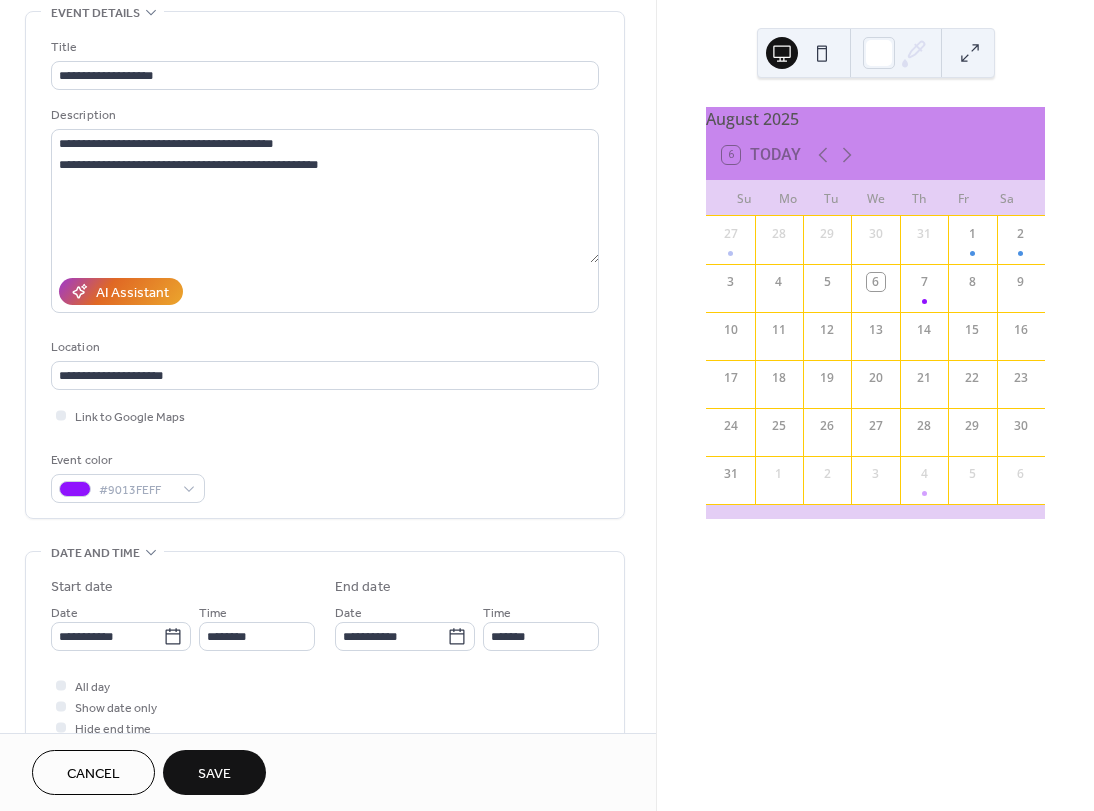 click on "Save" at bounding box center (214, 774) 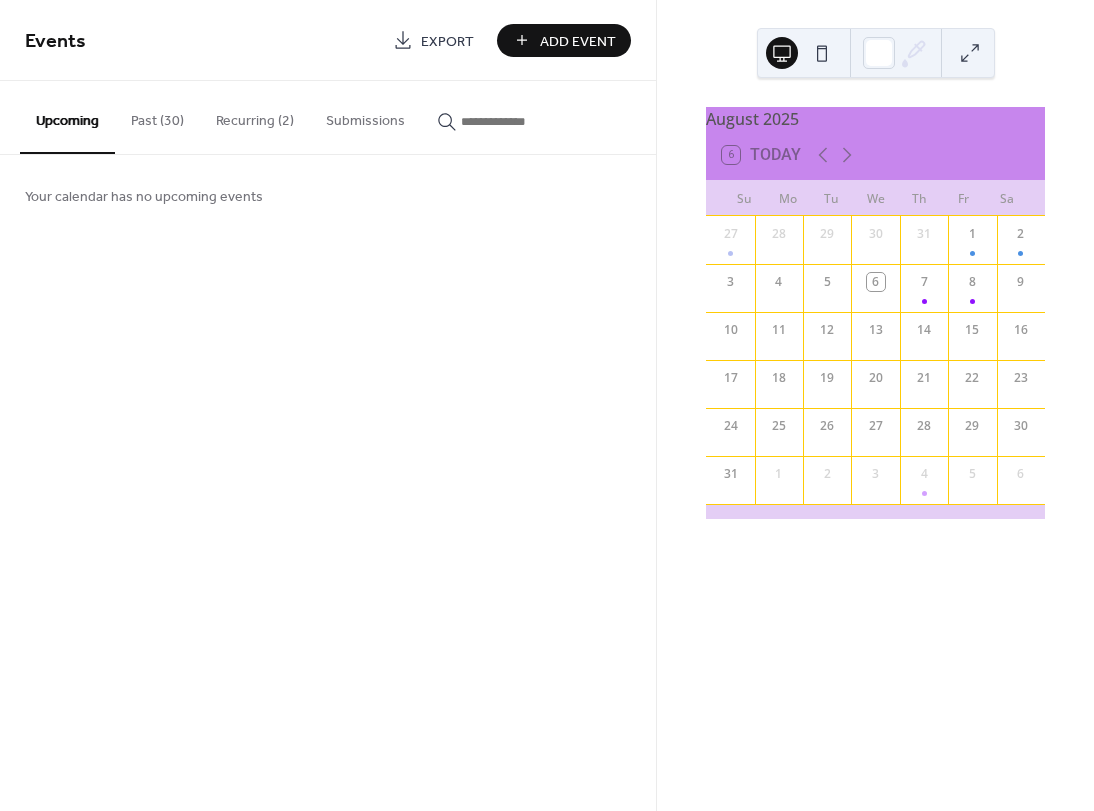 click on "Add Event" at bounding box center (578, 41) 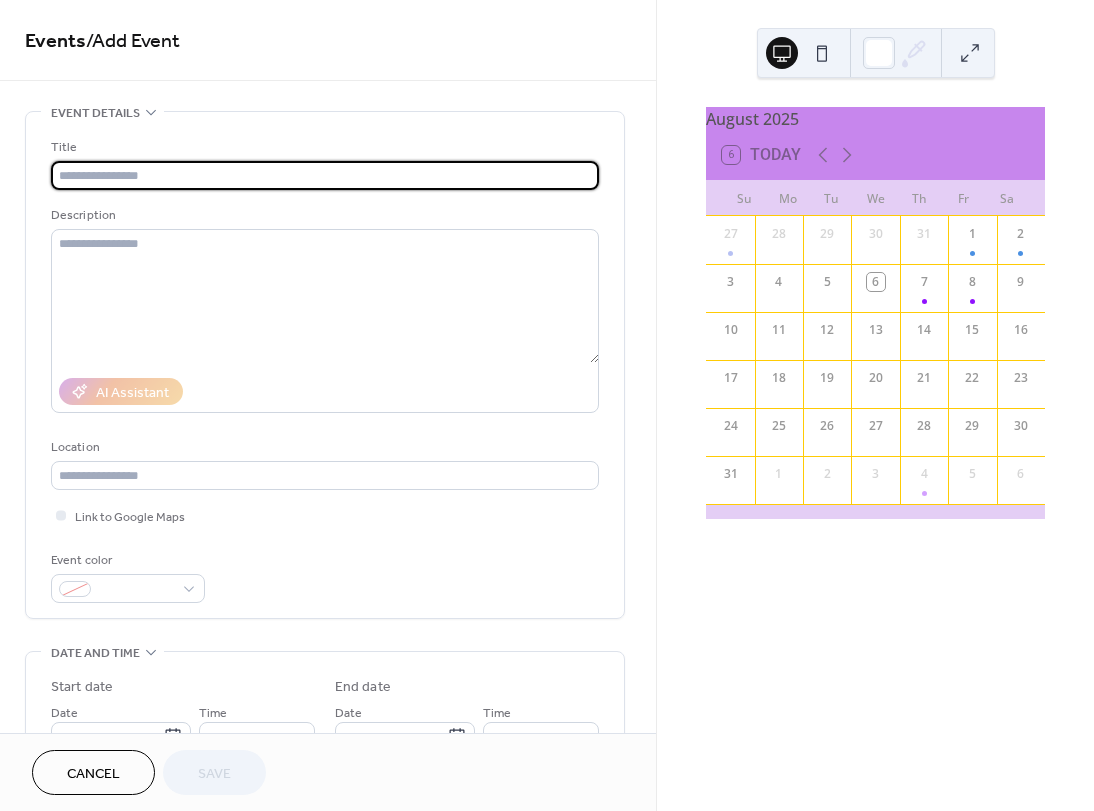 click at bounding box center (325, 175) 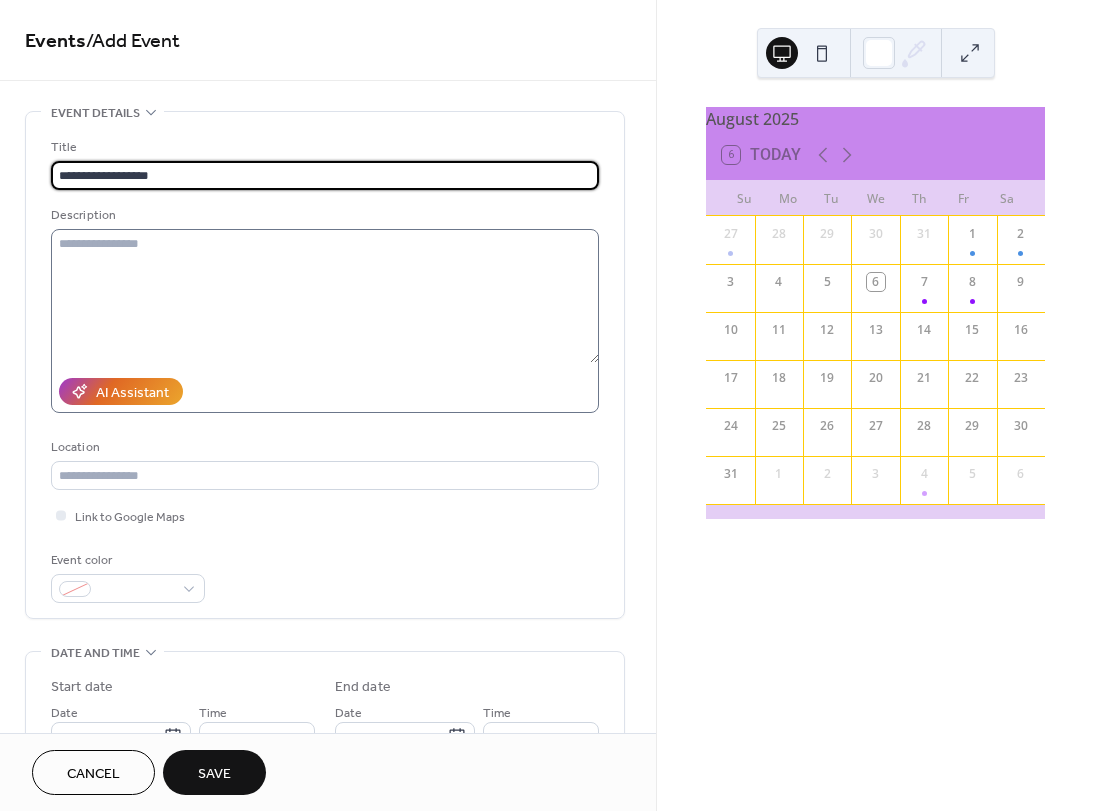 type on "**********" 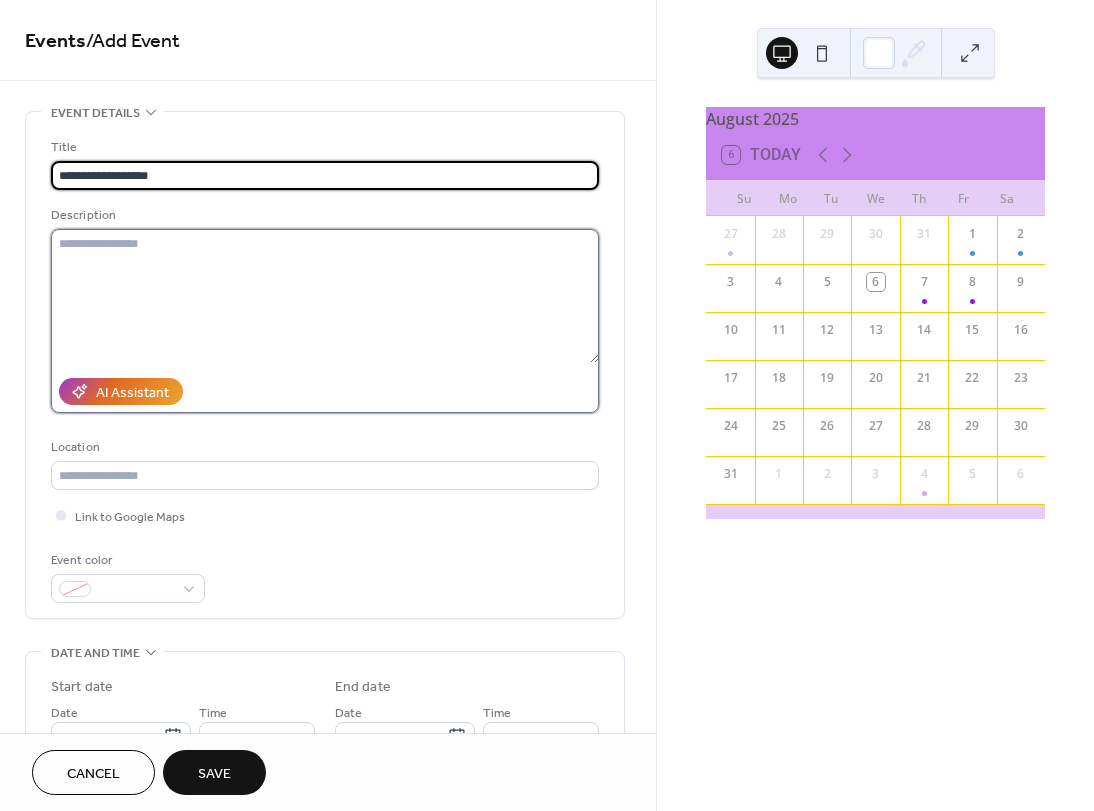 click at bounding box center [325, 296] 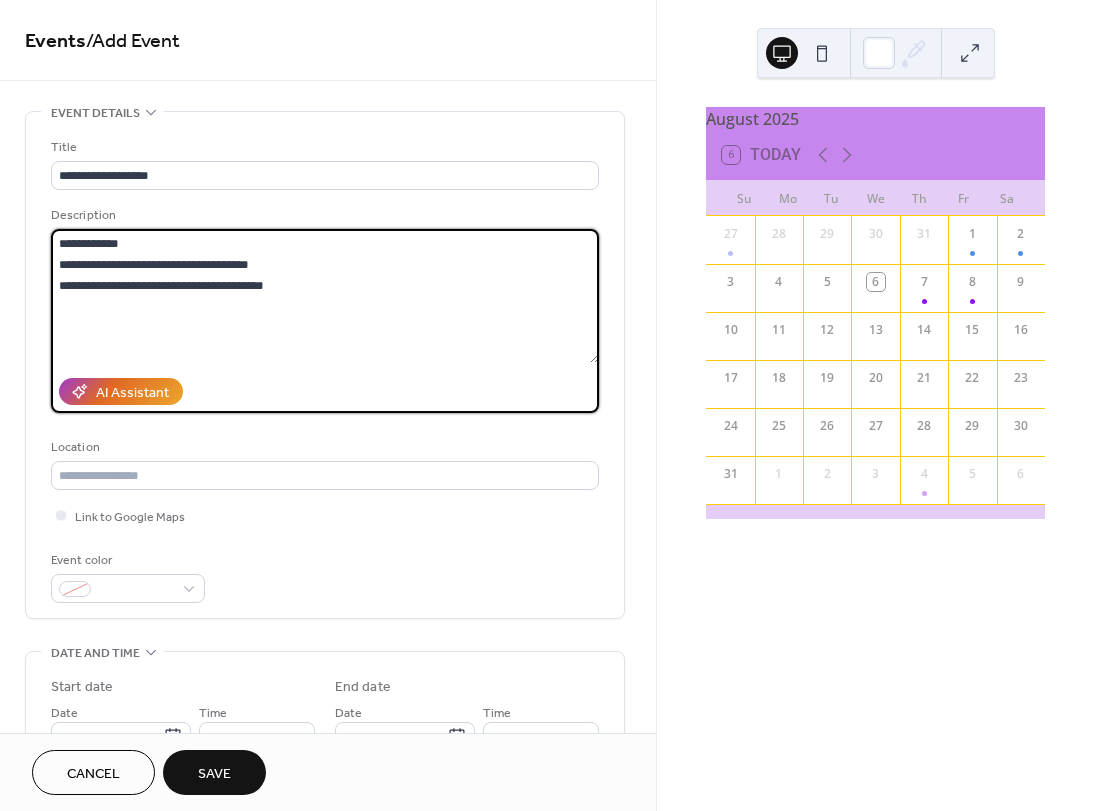 click on "**********" at bounding box center (325, 296) 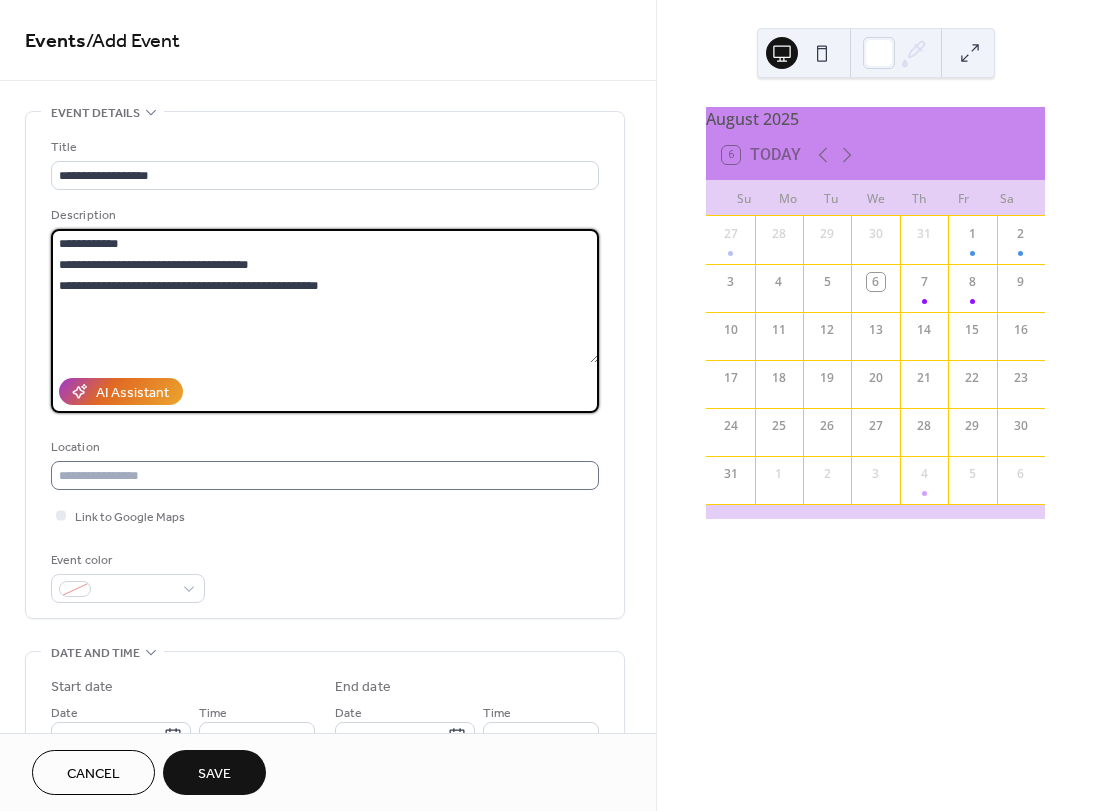 type on "**********" 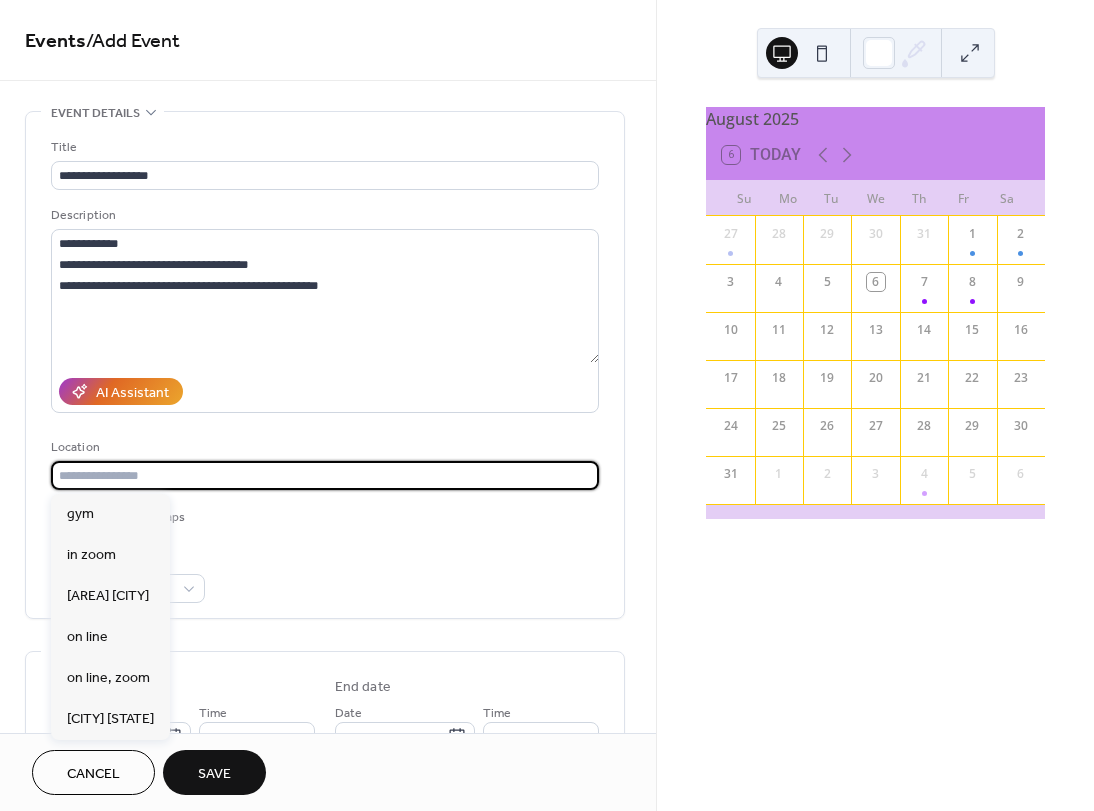 click at bounding box center (325, 475) 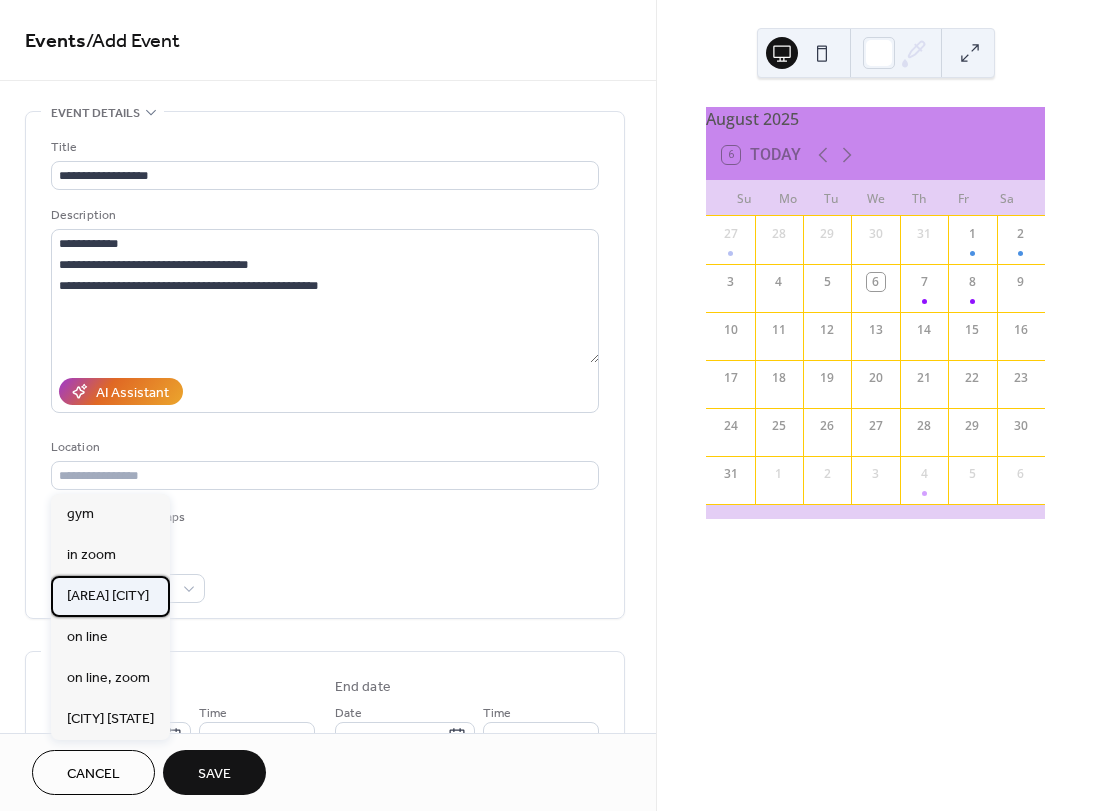 click on "North Central Phoenix" at bounding box center [108, 596] 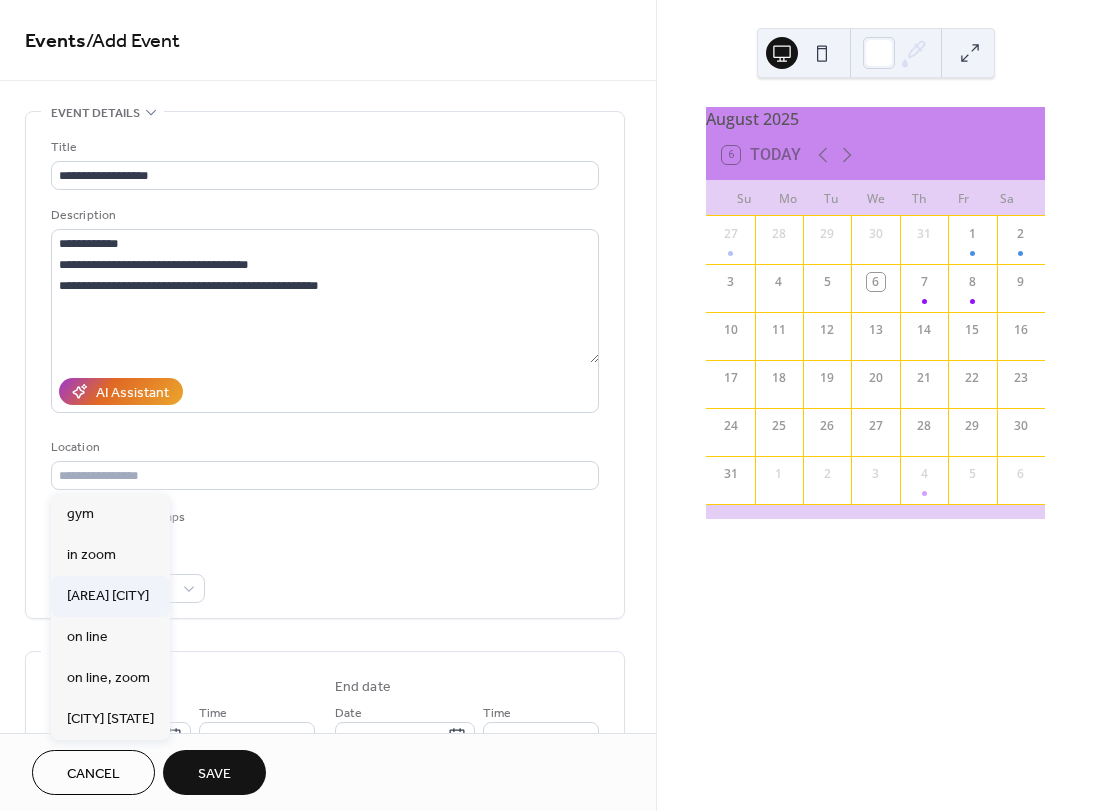 type on "**********" 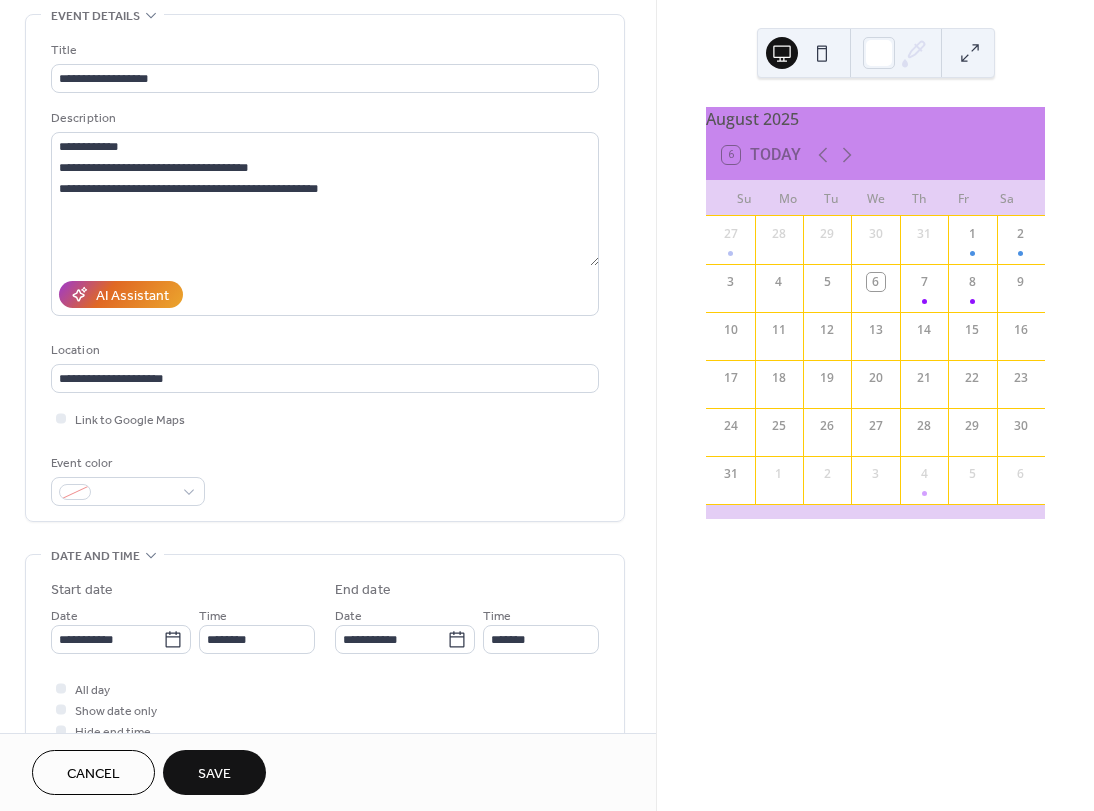 scroll, scrollTop: 100, scrollLeft: 0, axis: vertical 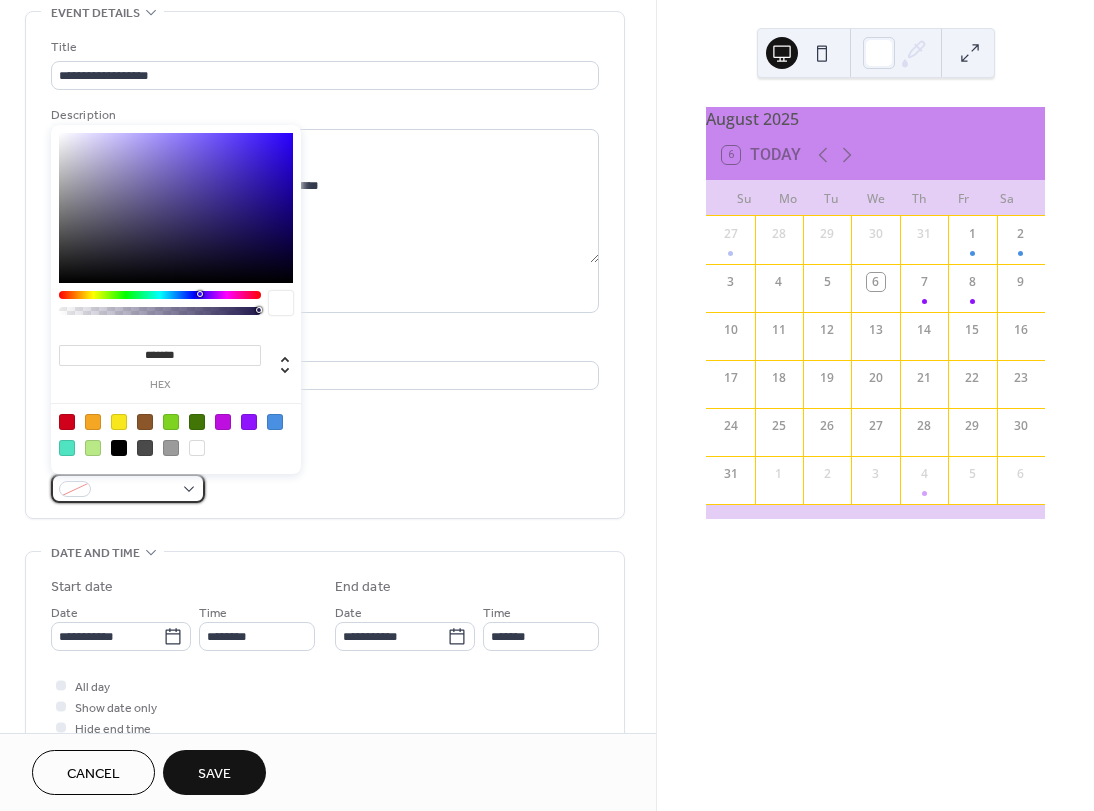 click at bounding box center (128, 488) 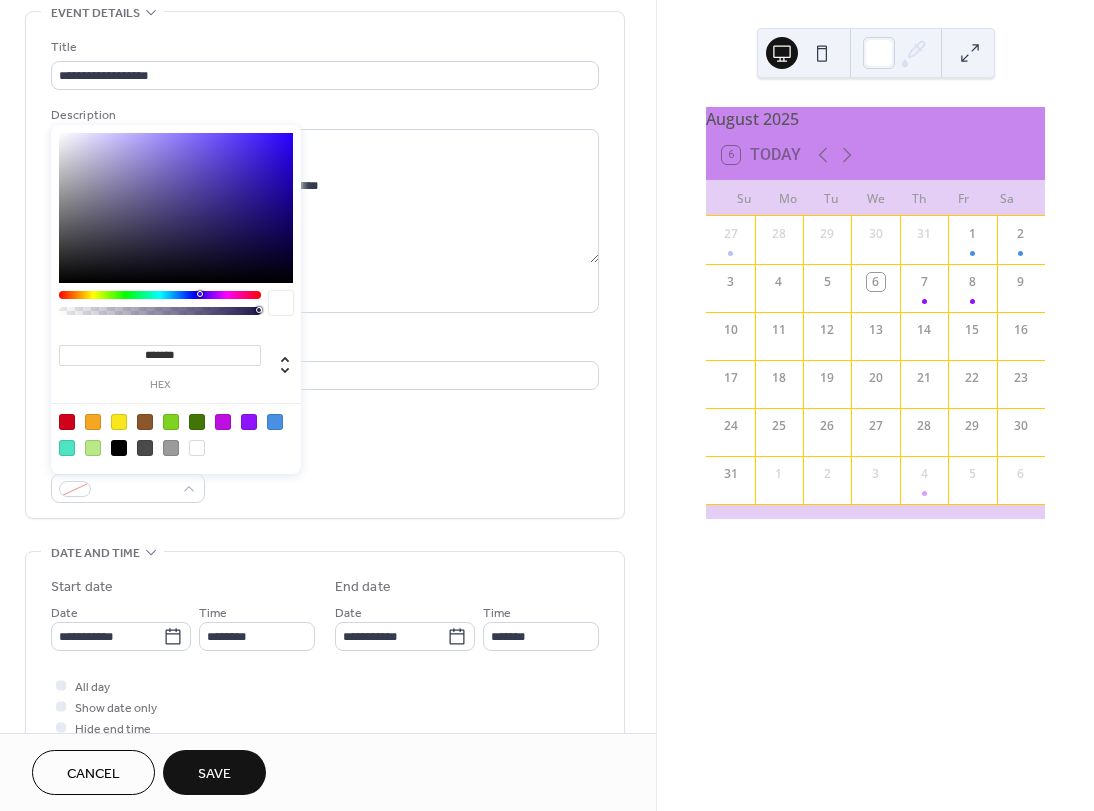 click at bounding box center [249, 422] 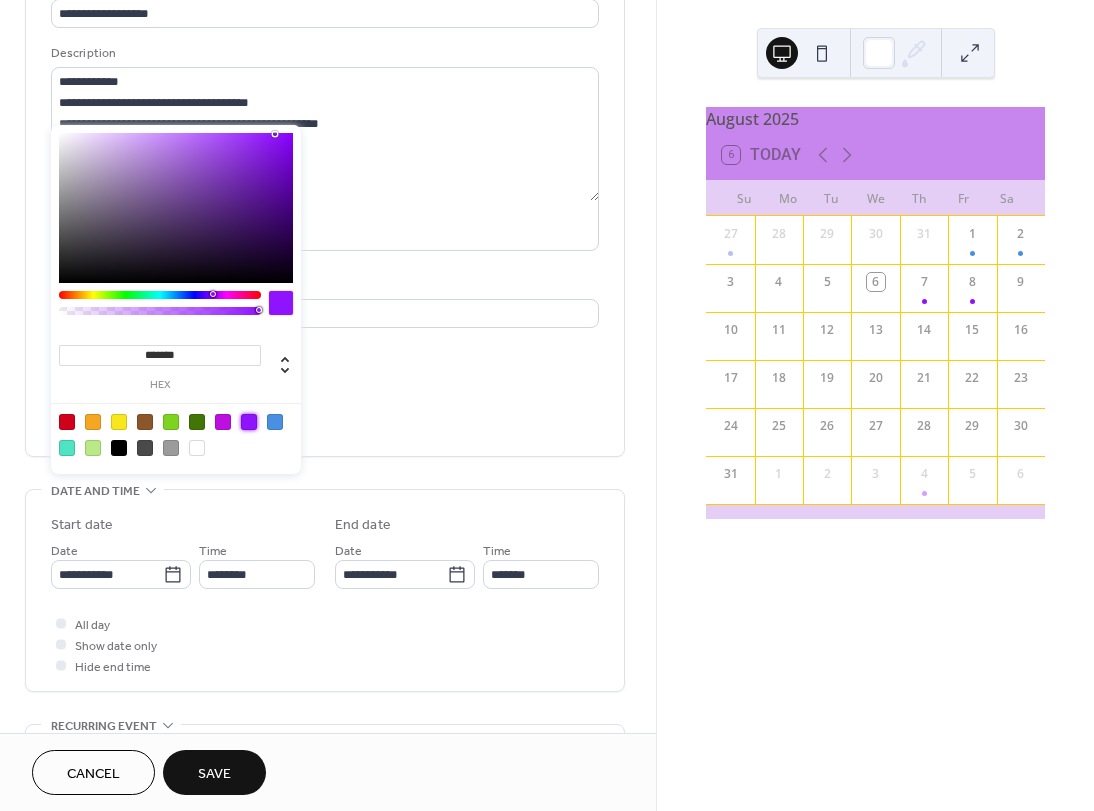 scroll, scrollTop: 300, scrollLeft: 0, axis: vertical 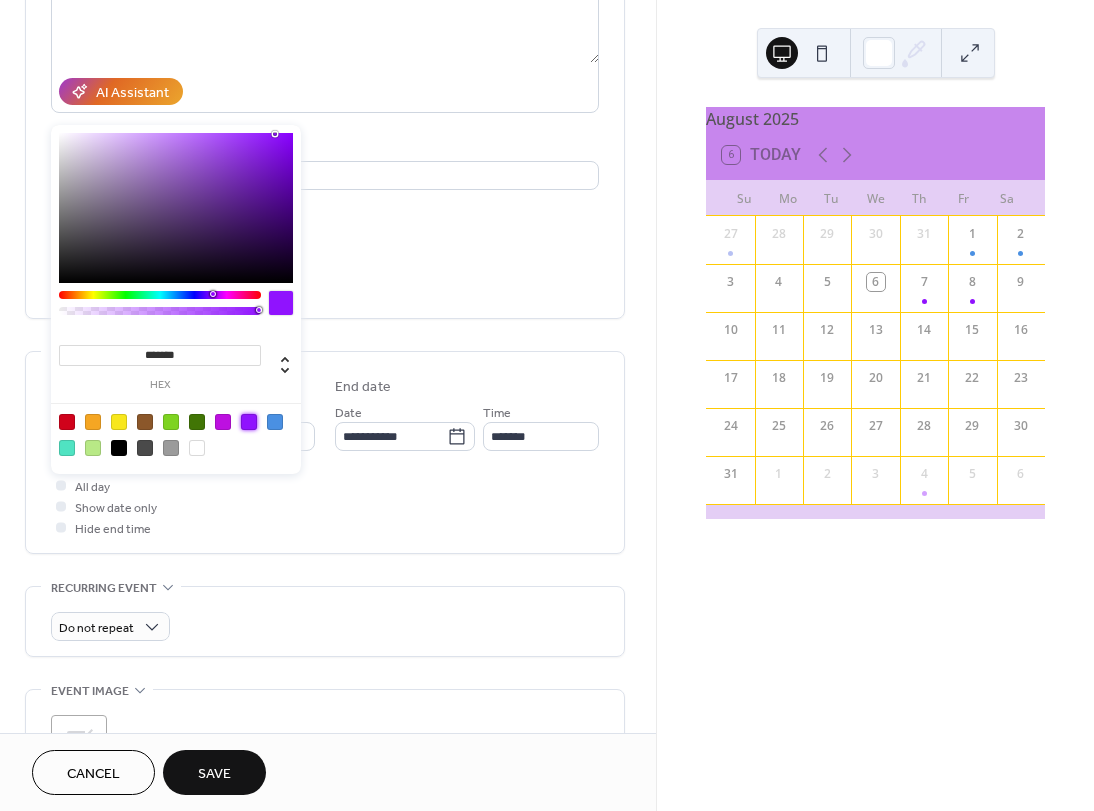 click on "All day Show date only Hide end time" at bounding box center (325, 506) 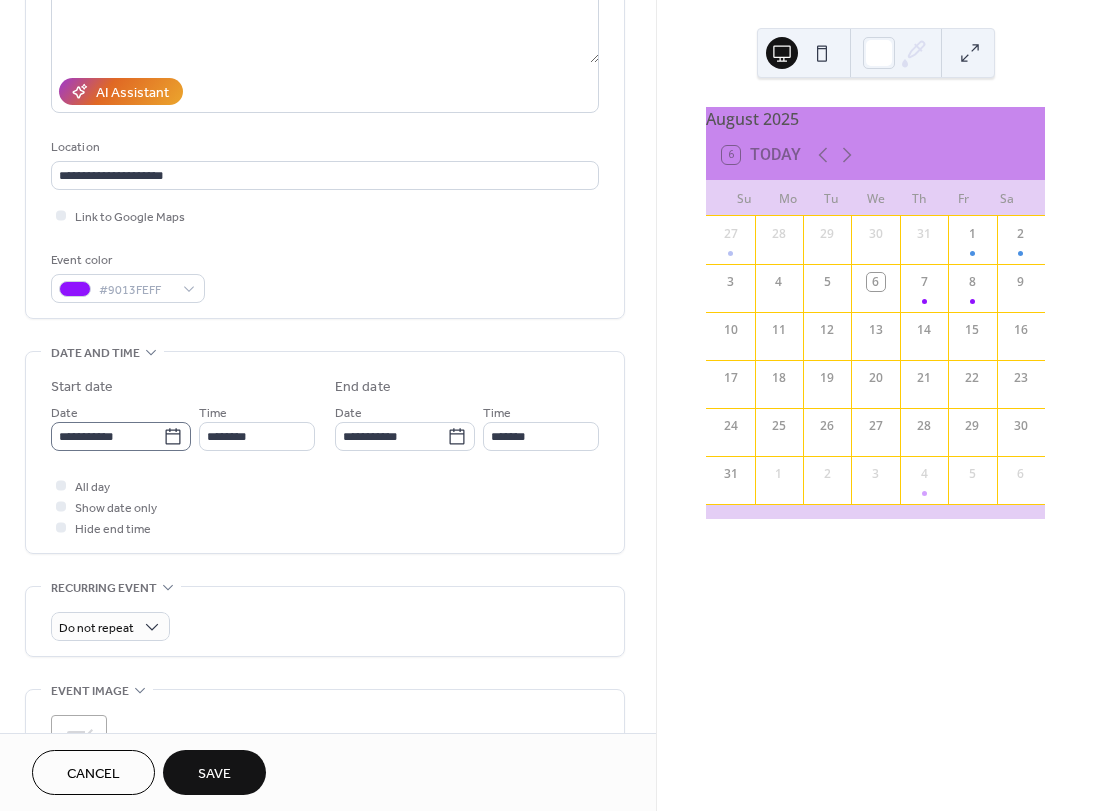 click 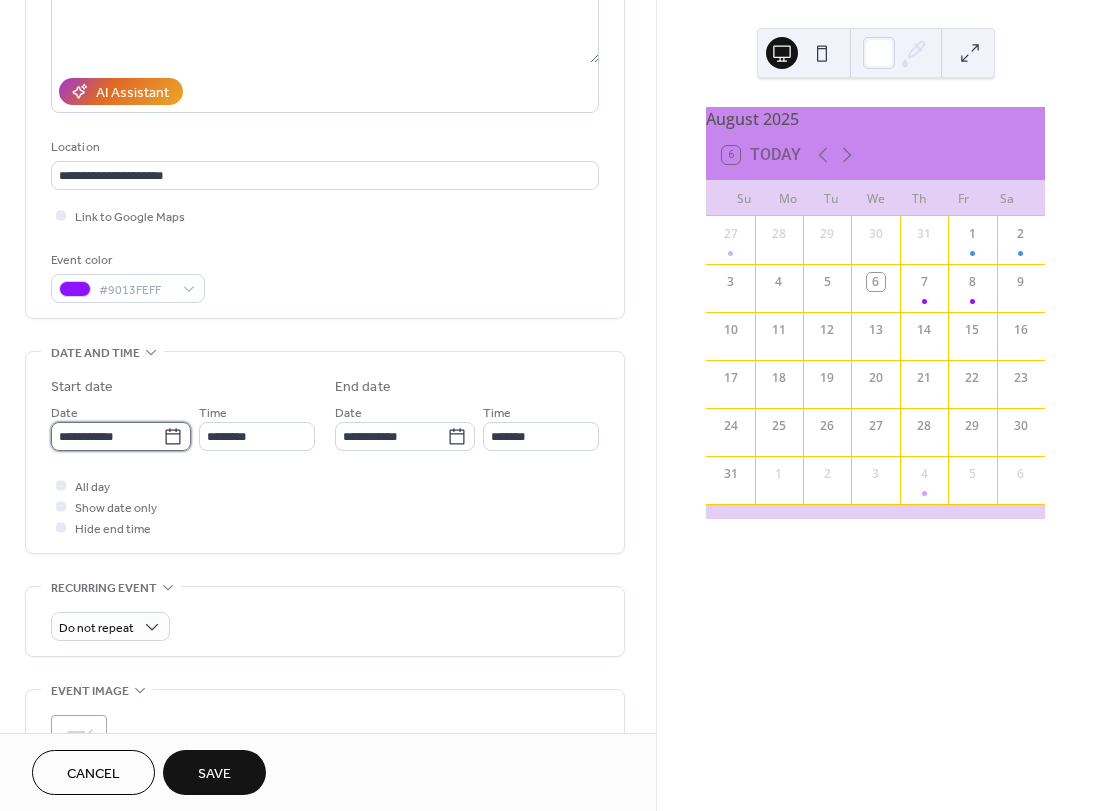 click on "**********" at bounding box center (107, 436) 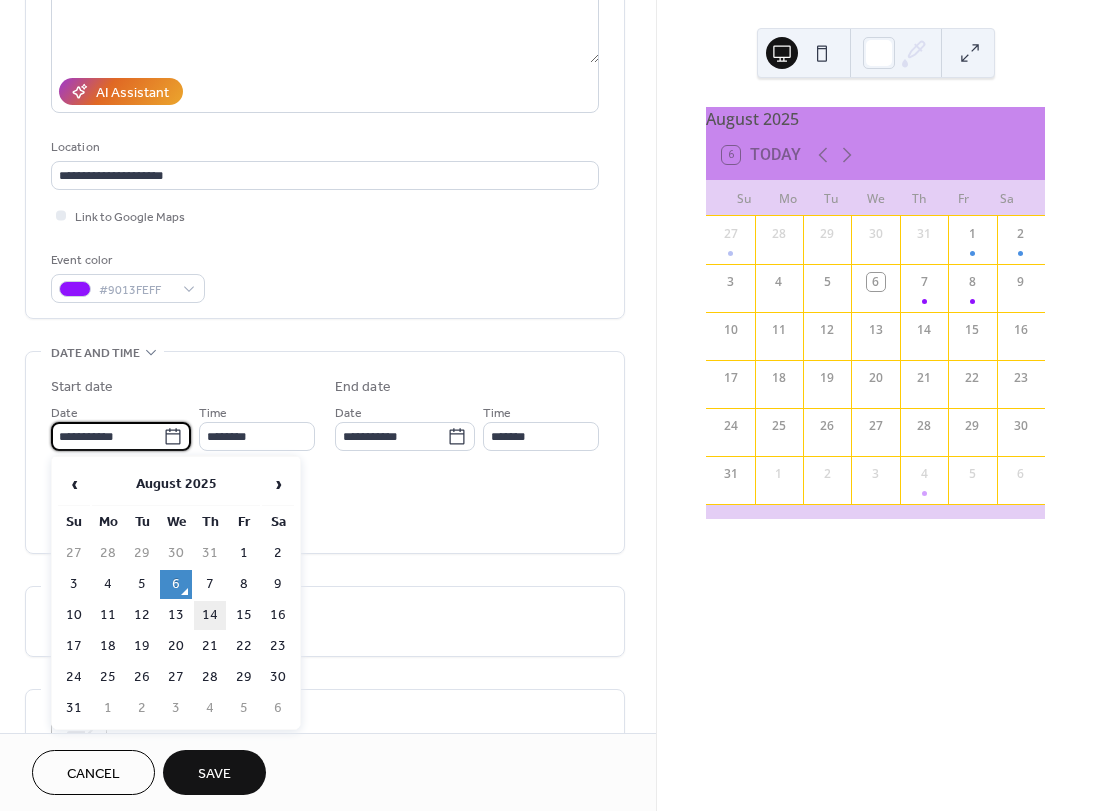 click on "14" at bounding box center [210, 615] 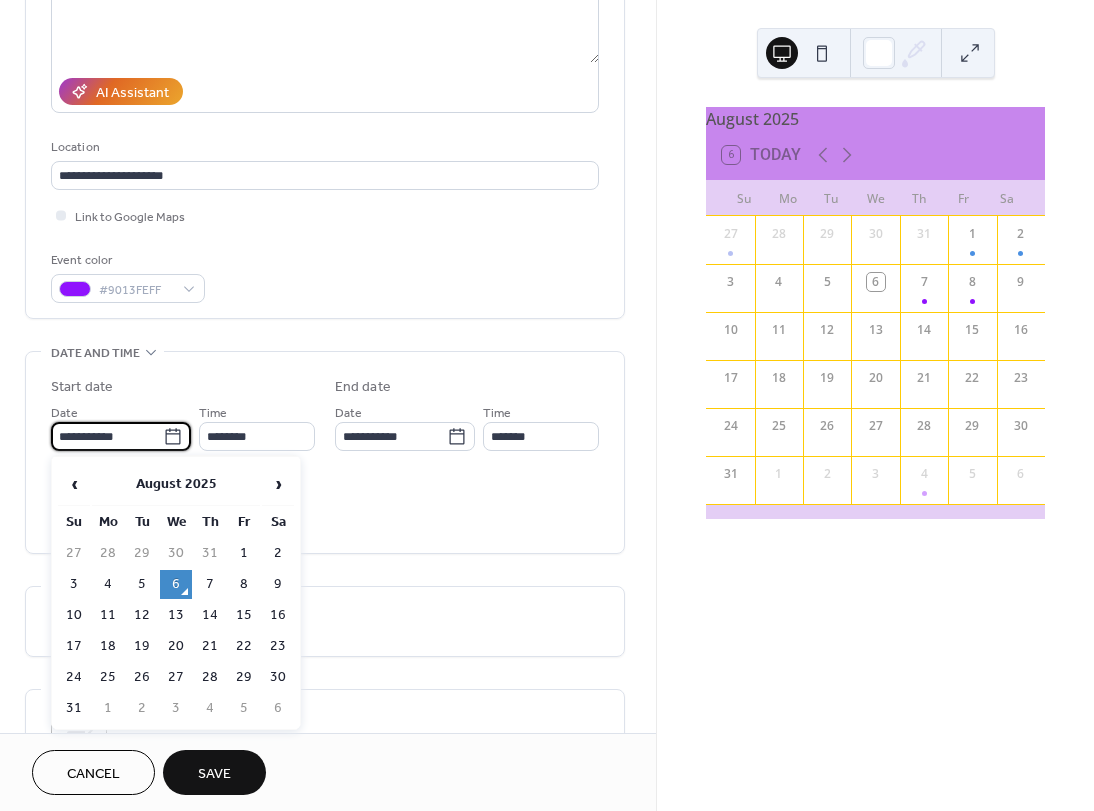 type on "**********" 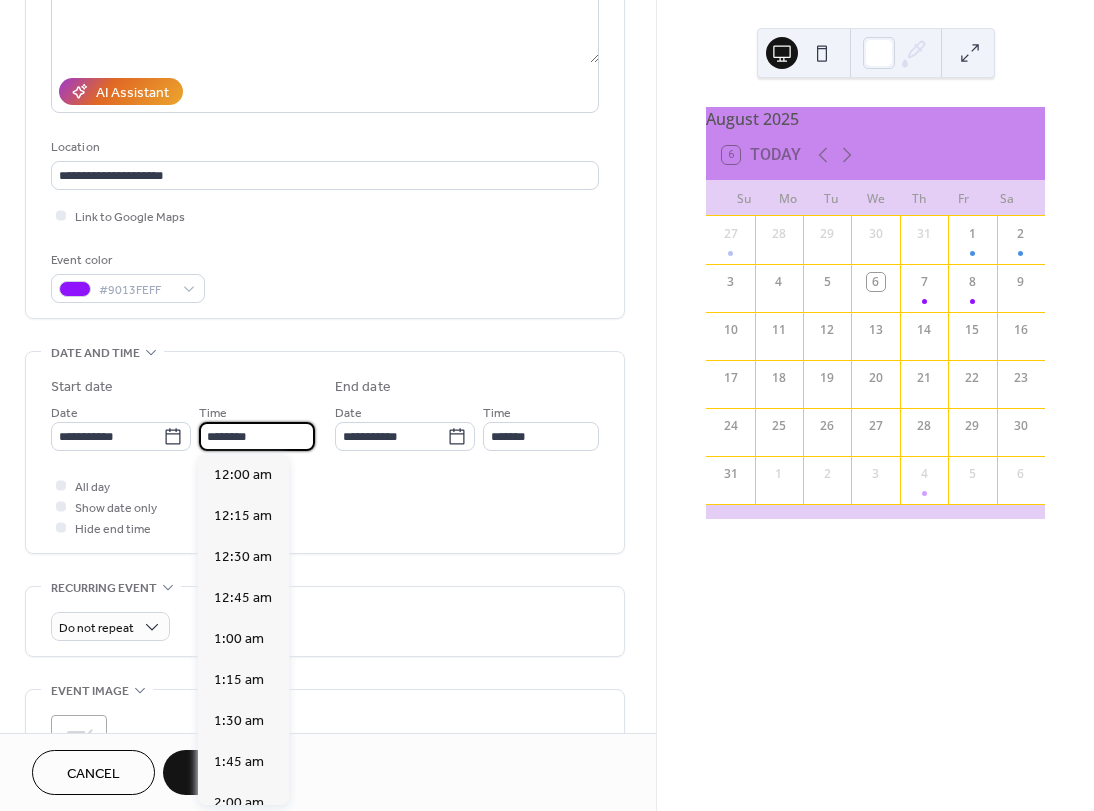 click on "********" at bounding box center [257, 436] 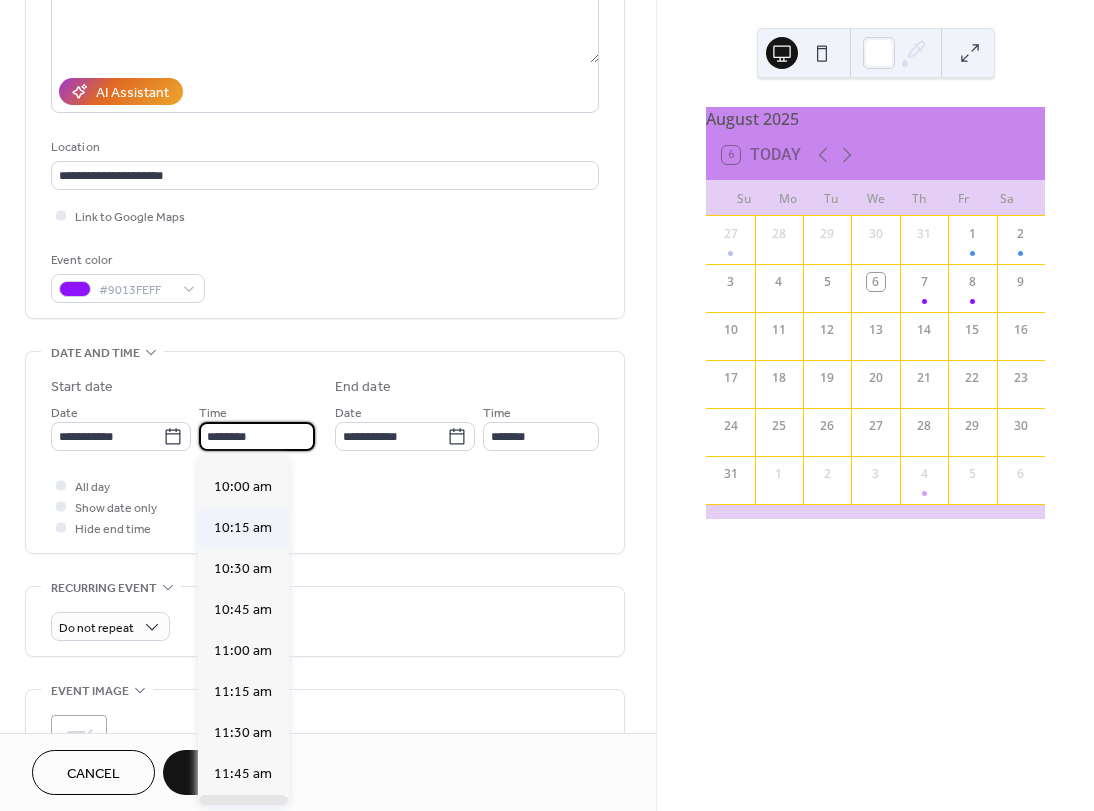 scroll, scrollTop: 1568, scrollLeft: 0, axis: vertical 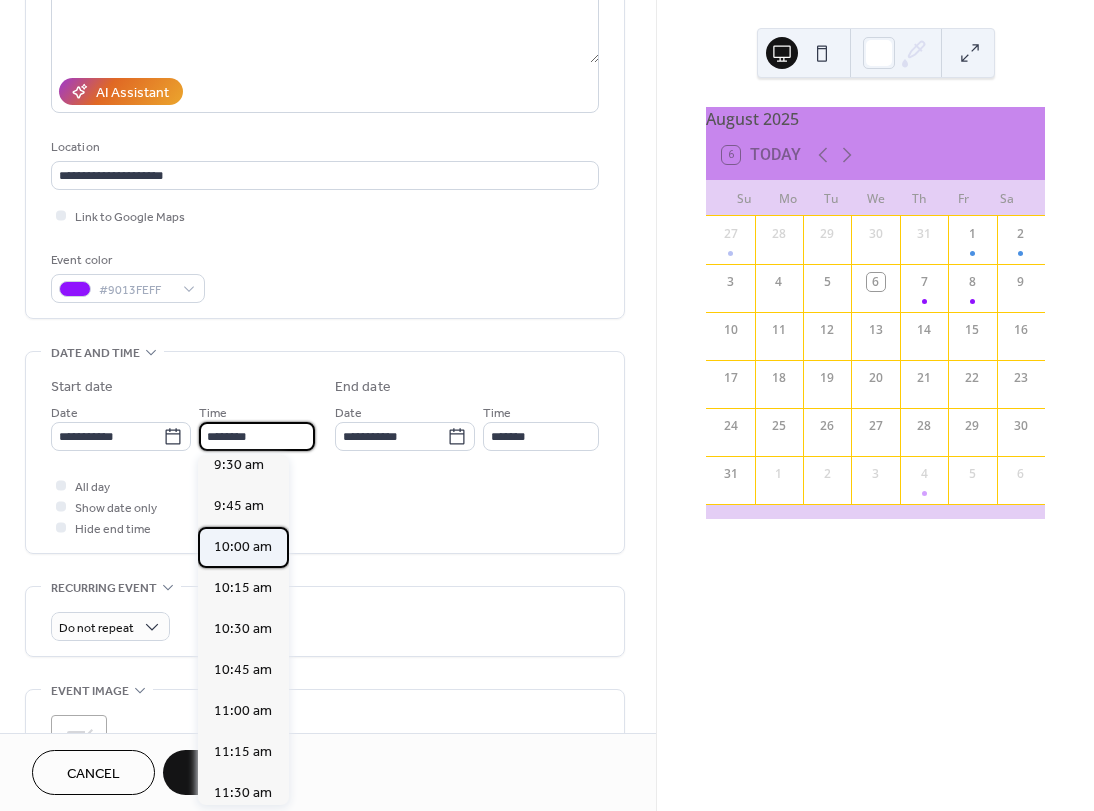 click on "10:00 am" at bounding box center [243, 547] 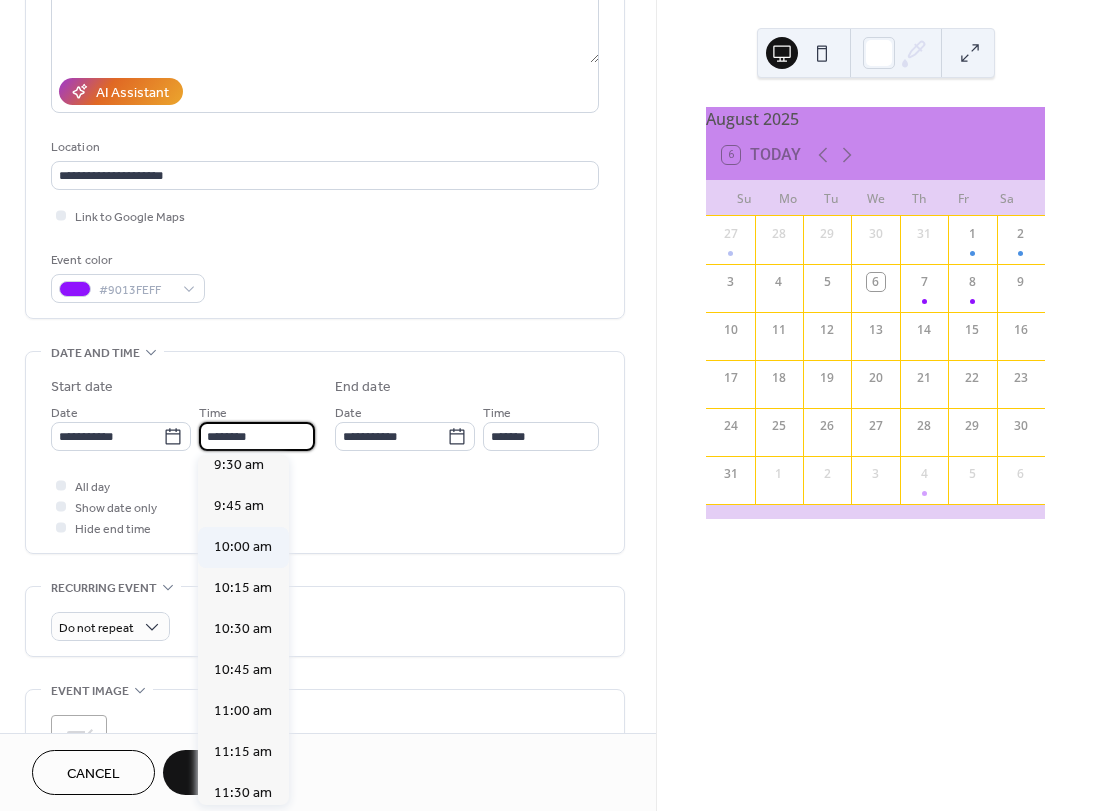 type on "********" 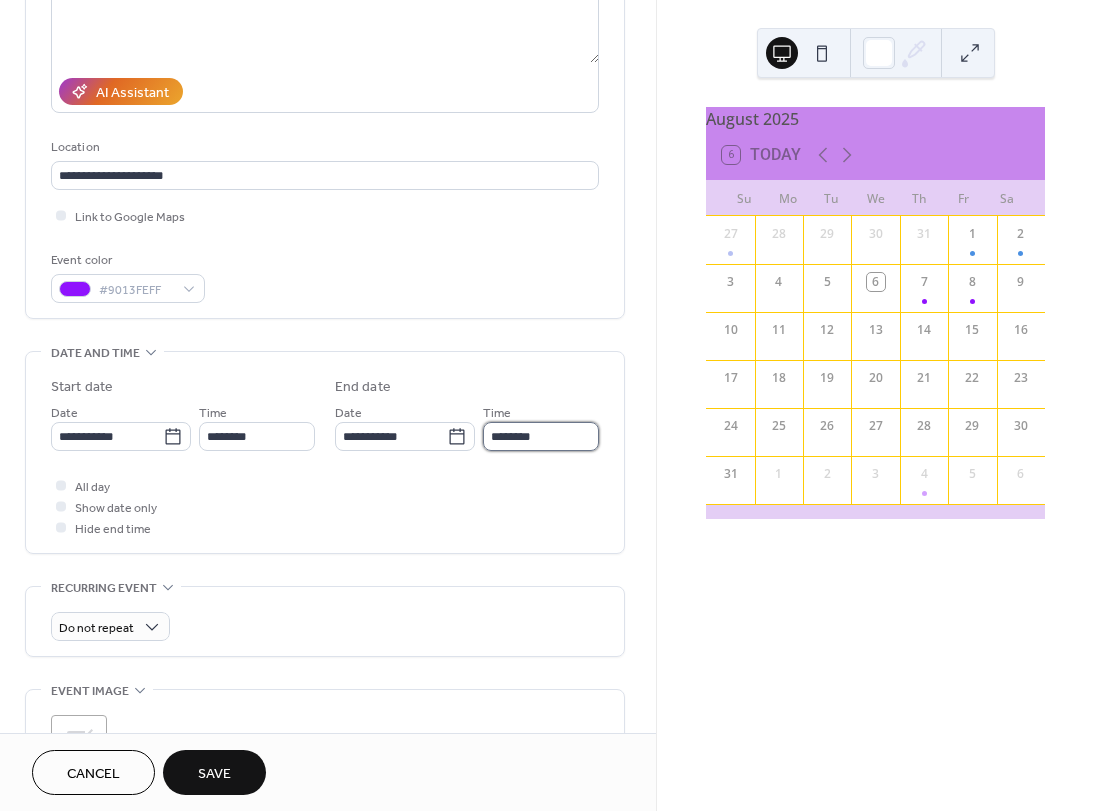 click on "********" at bounding box center [541, 436] 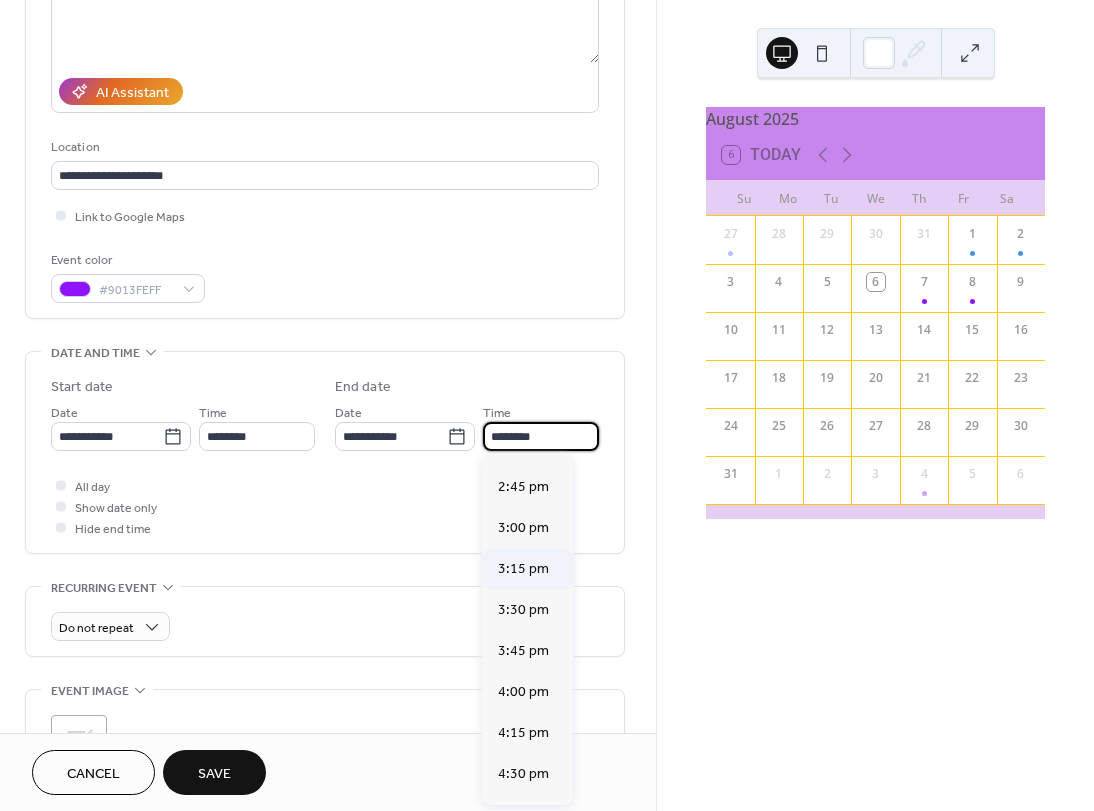 scroll, scrollTop: 800, scrollLeft: 0, axis: vertical 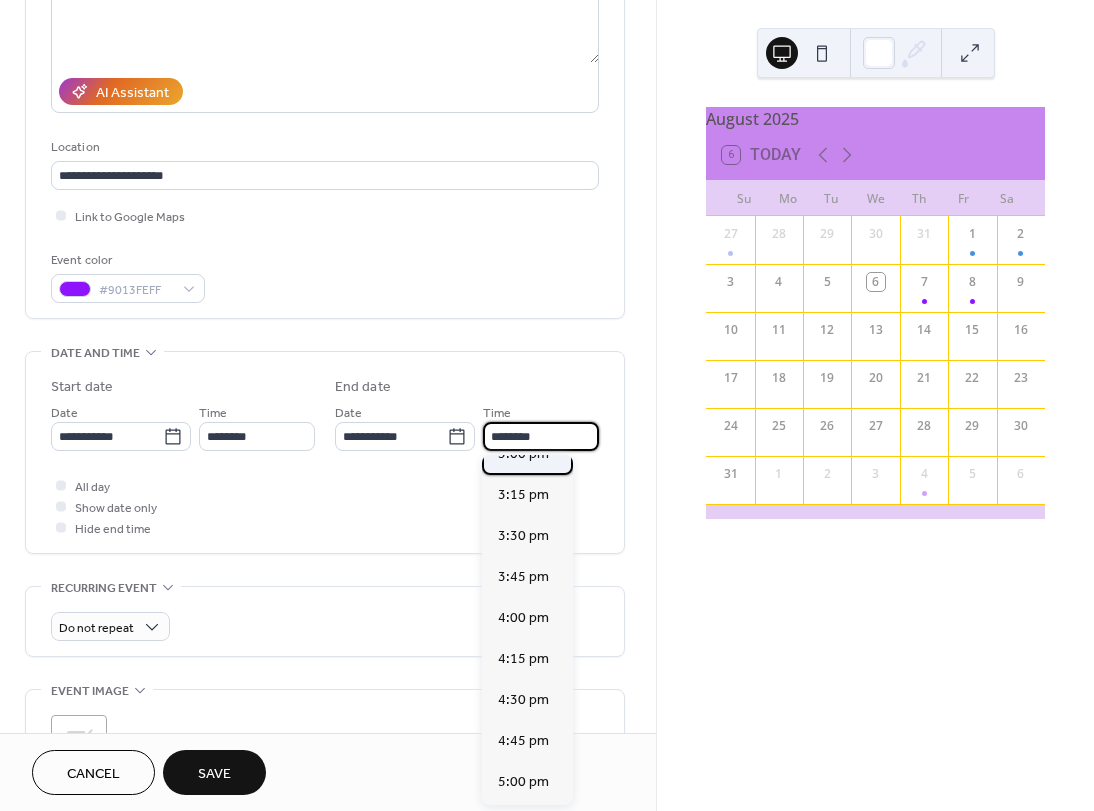 click on "3:00 pm" at bounding box center [527, 454] 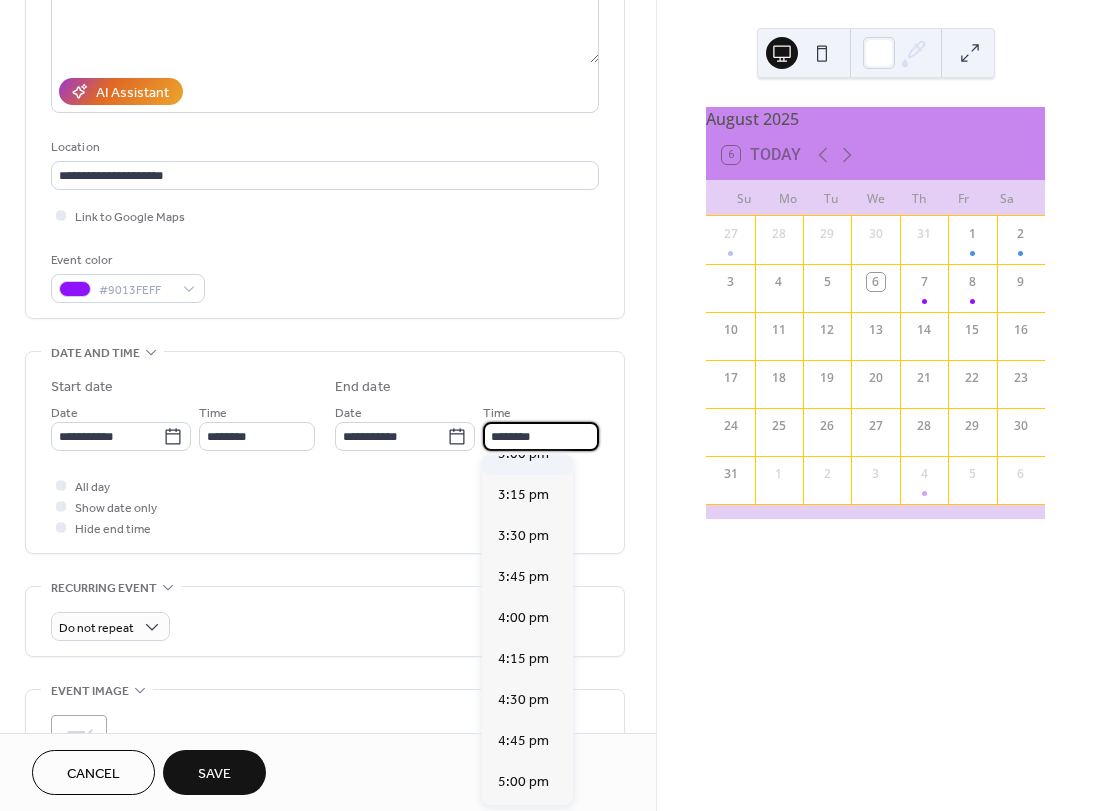 type on "*******" 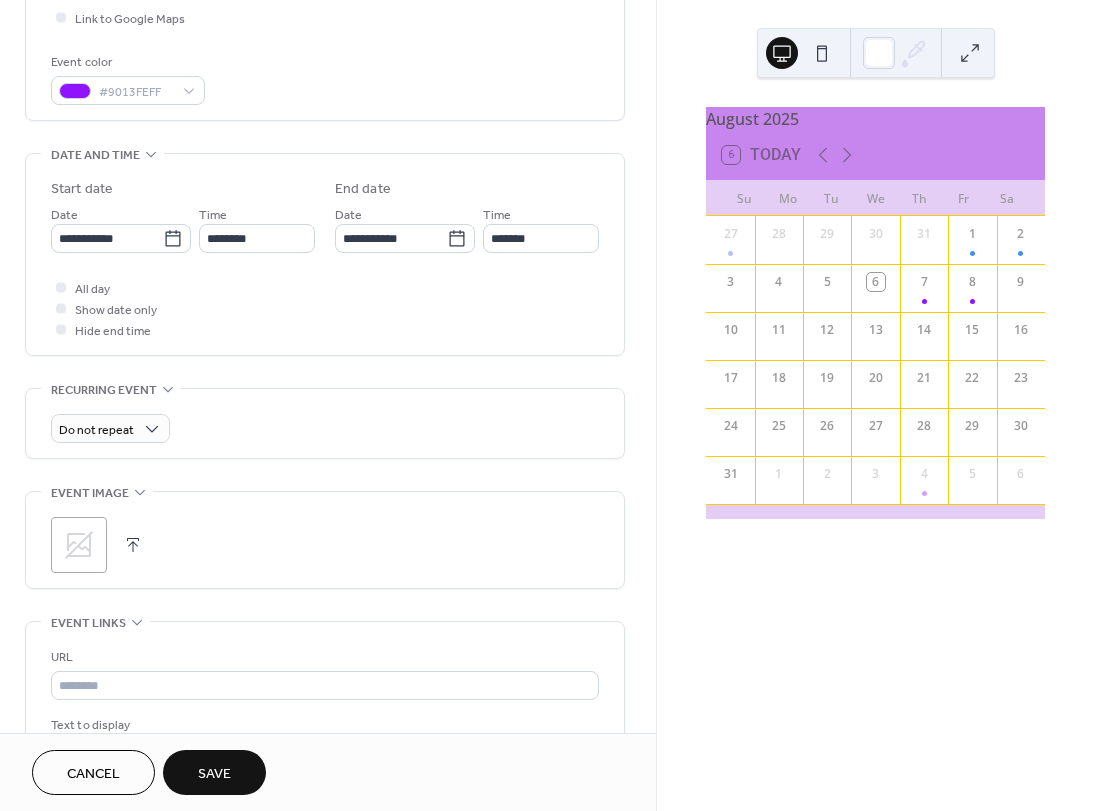 scroll, scrollTop: 500, scrollLeft: 0, axis: vertical 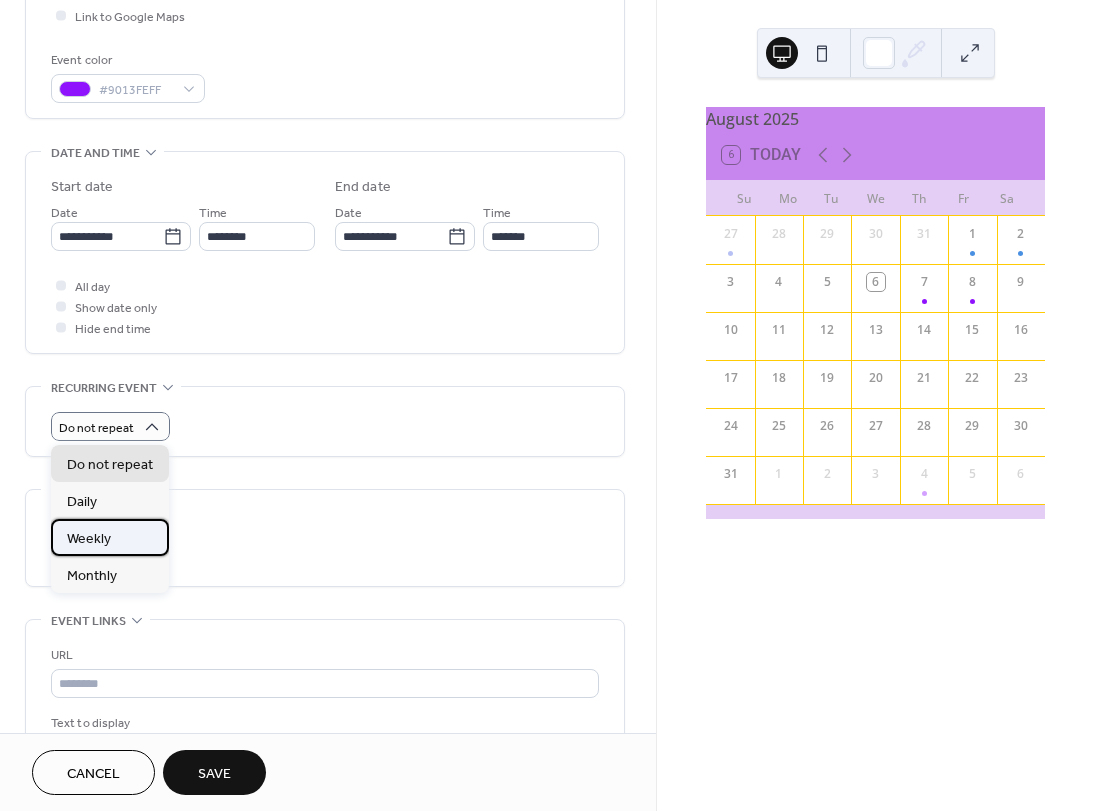 click on "Weekly" at bounding box center [89, 539] 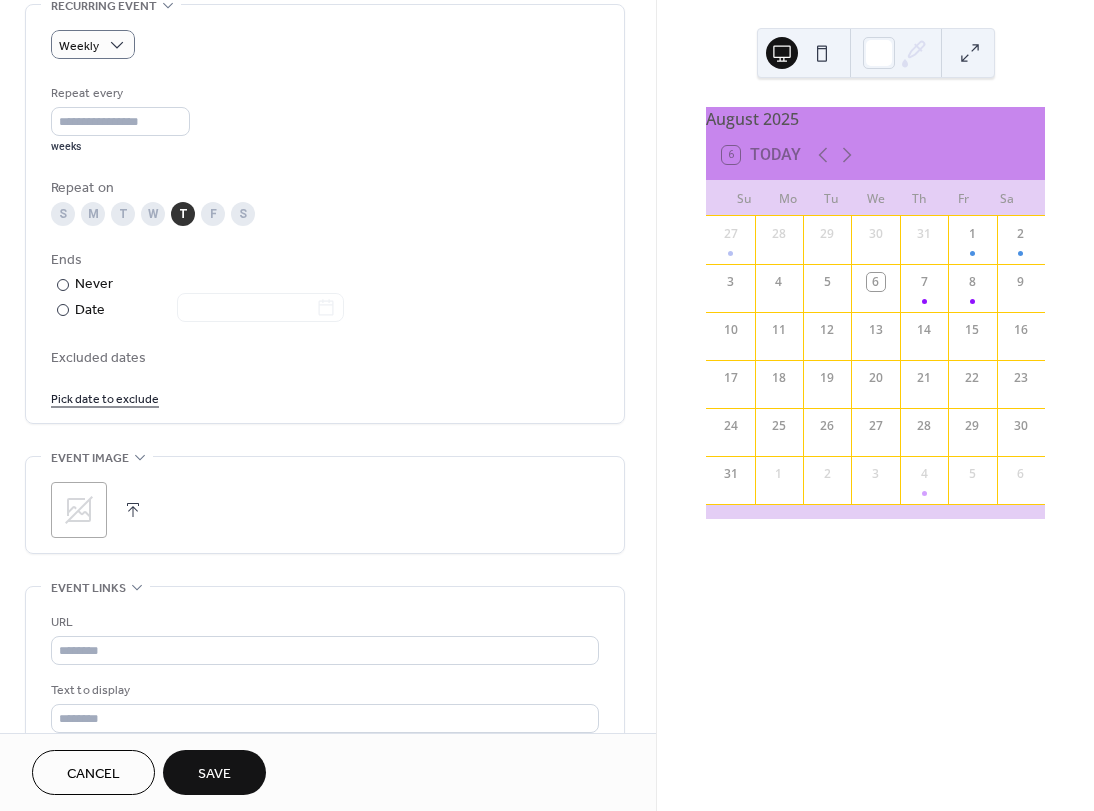 scroll, scrollTop: 1000, scrollLeft: 0, axis: vertical 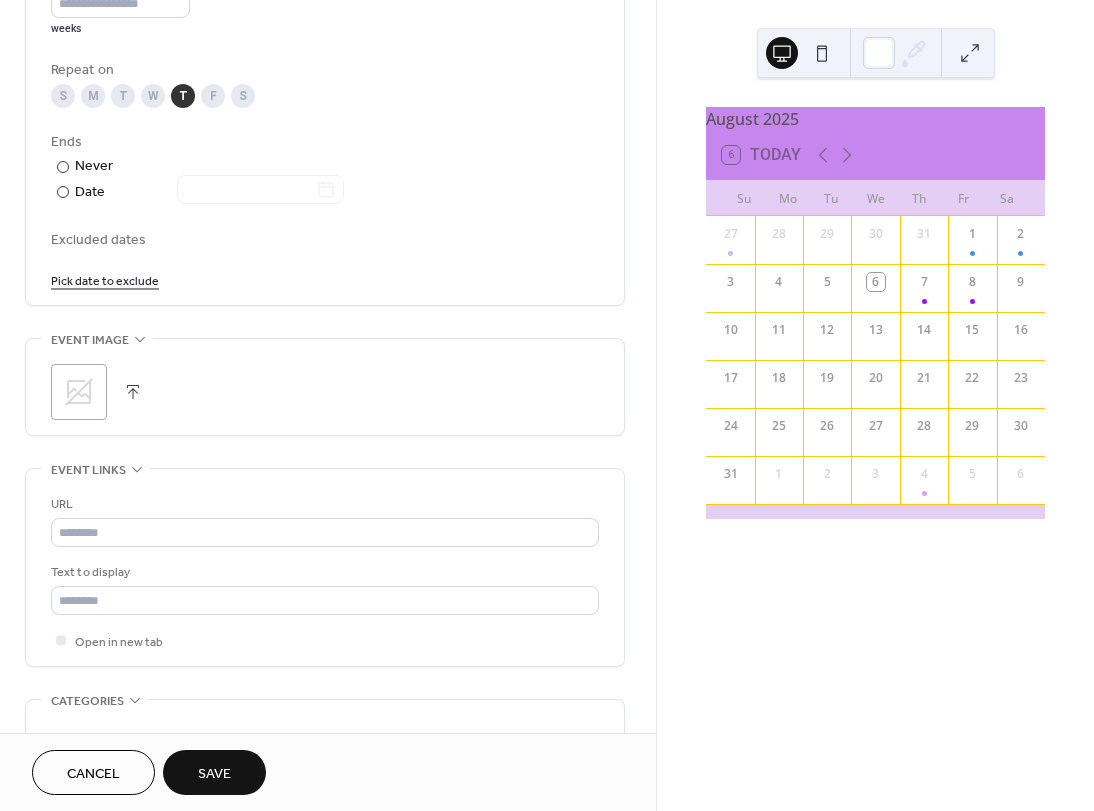 click 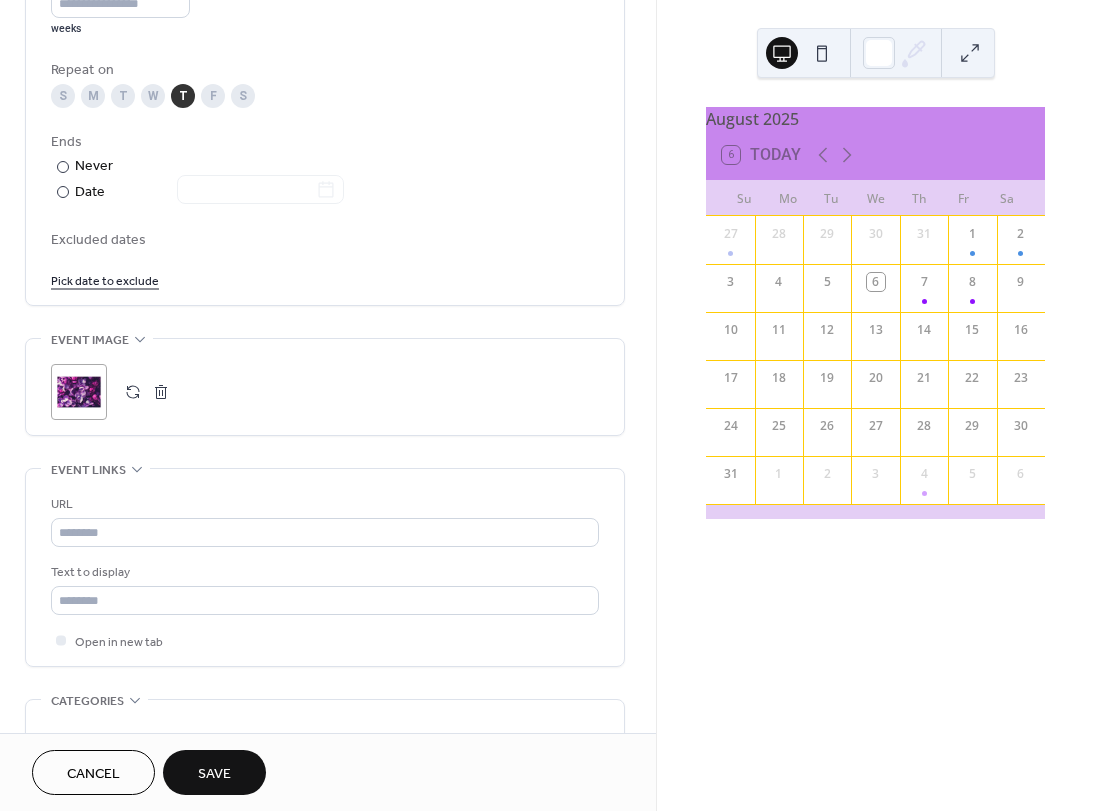 click on "Save" at bounding box center (214, 774) 